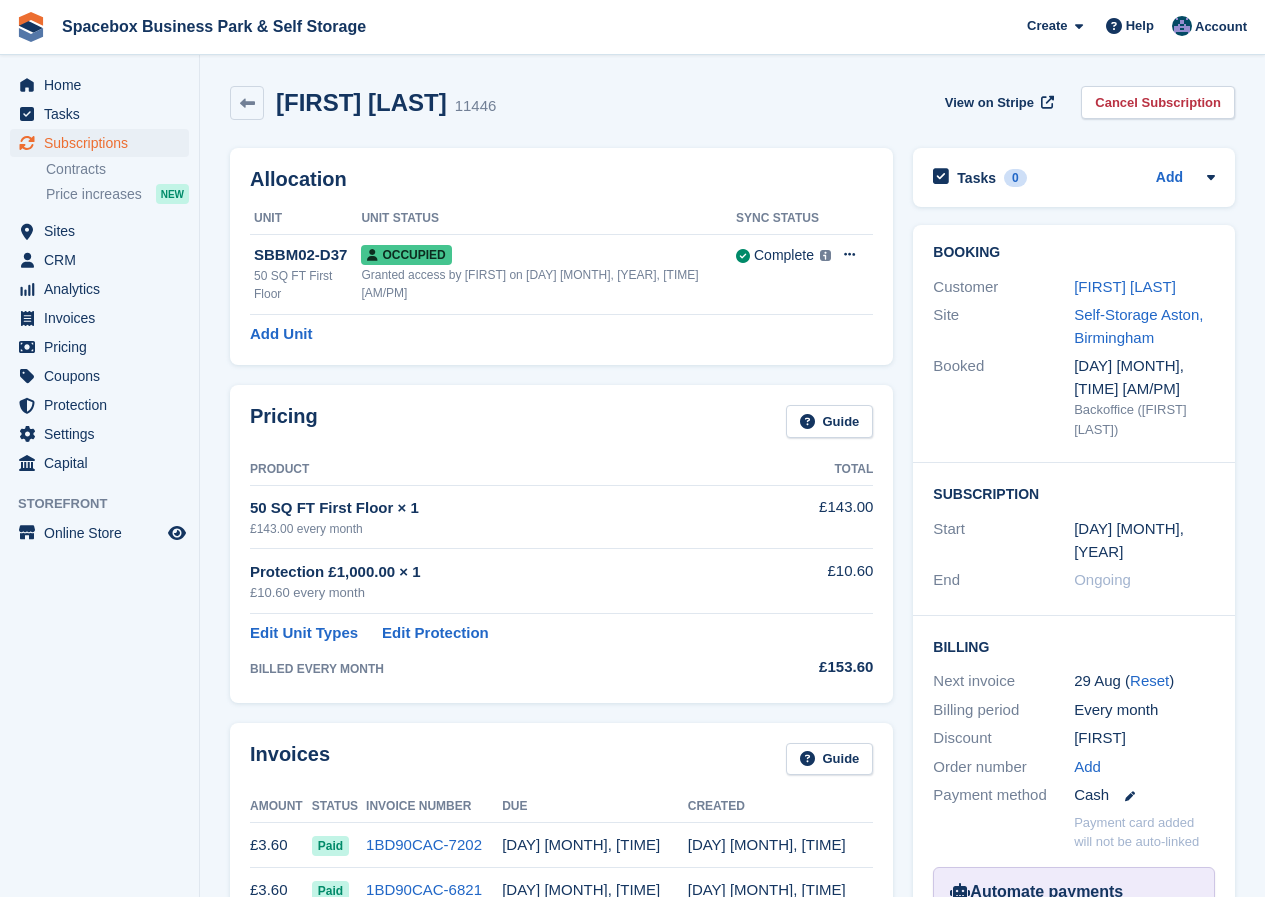 scroll, scrollTop: 0, scrollLeft: 0, axis: both 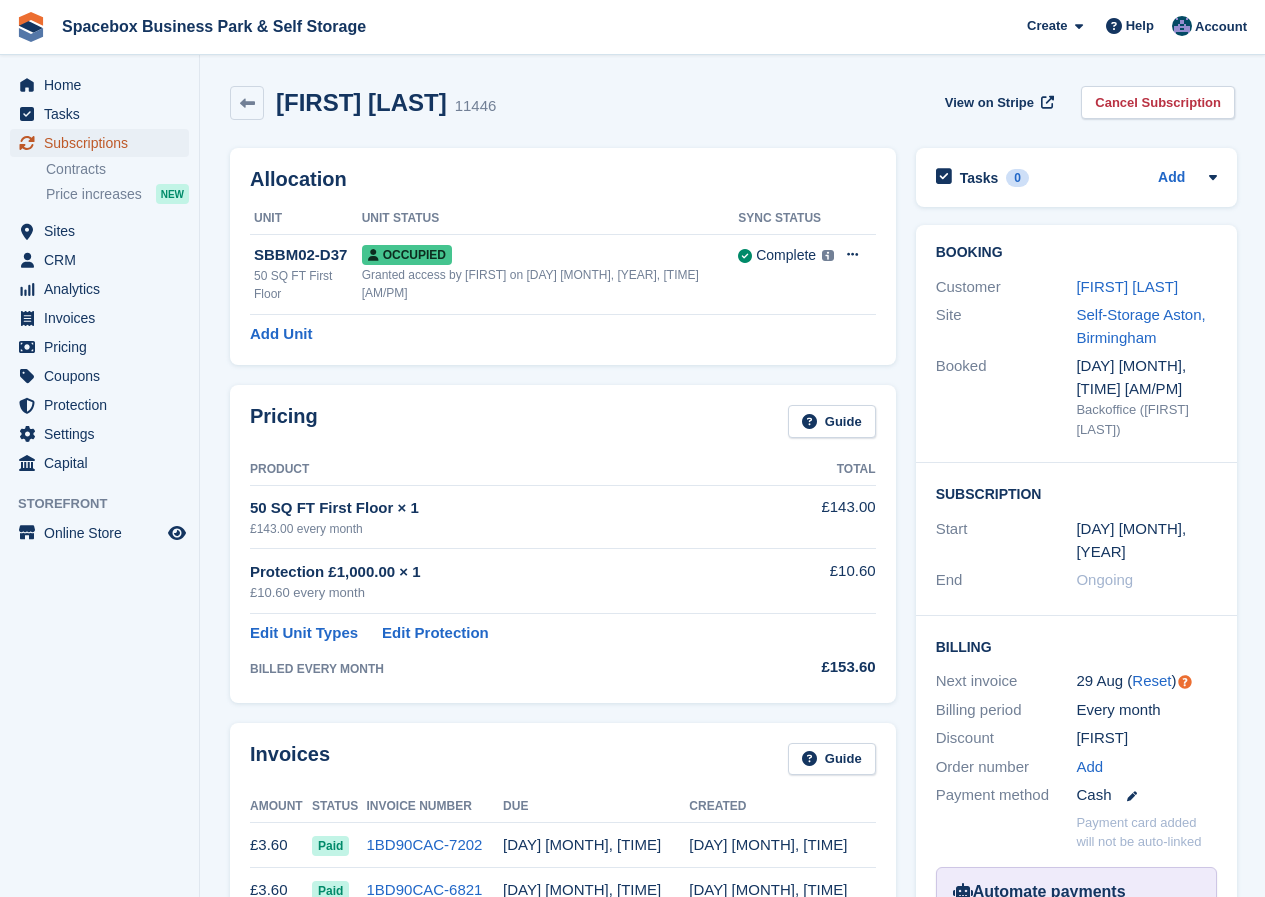 click on "Subscriptions" at bounding box center (104, 143) 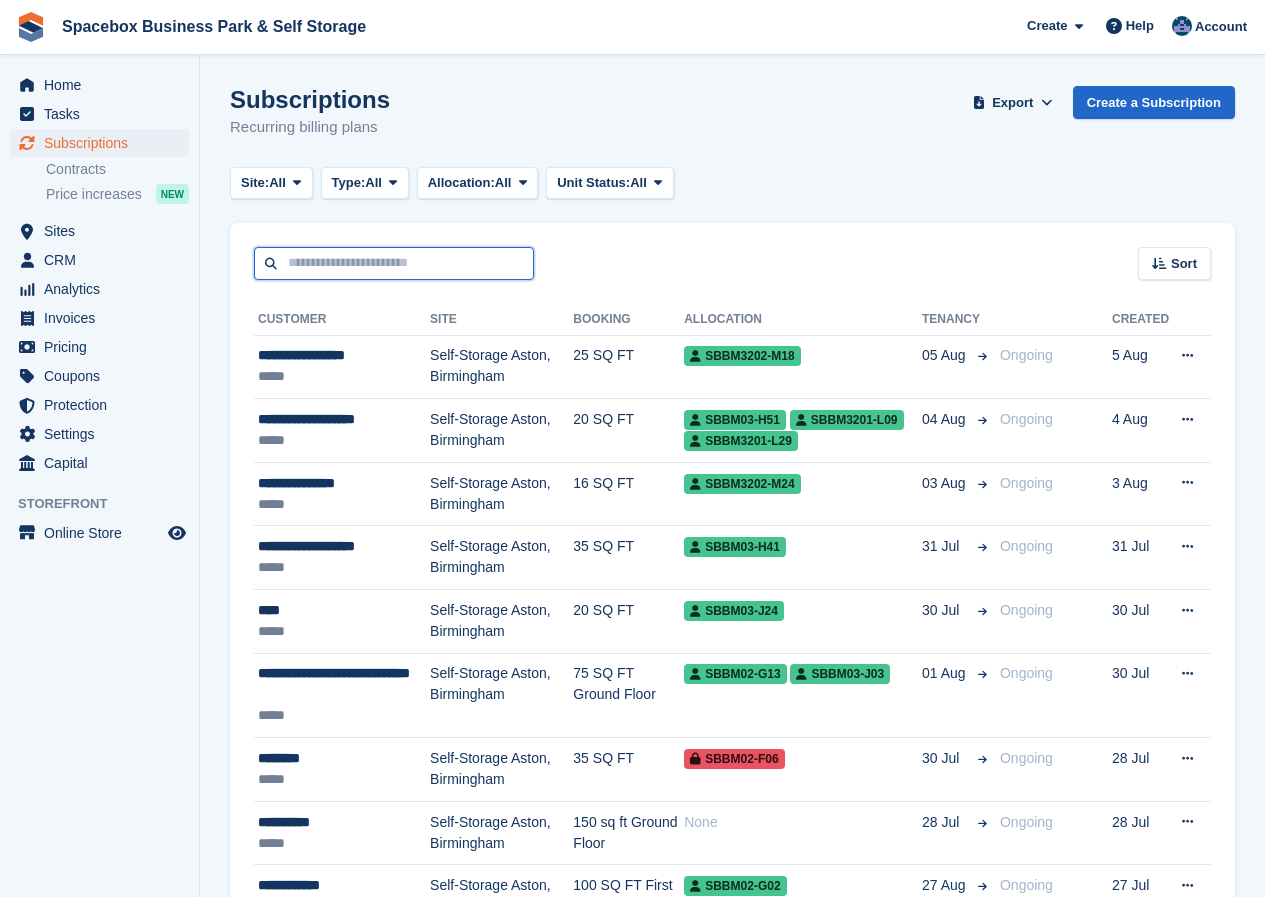 drag, startPoint x: 316, startPoint y: 261, endPoint x: 317, endPoint y: 248, distance: 13.038404 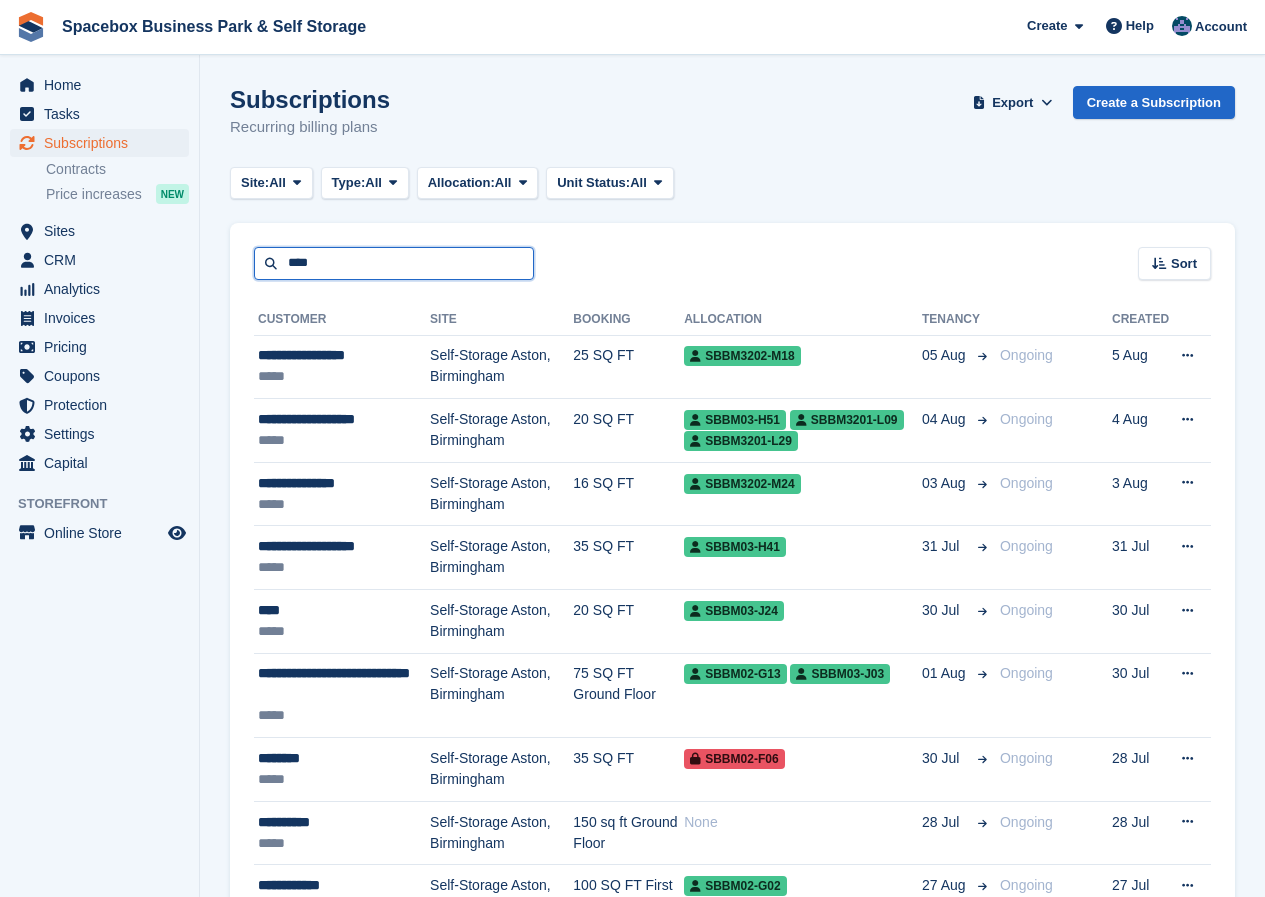 type on "****" 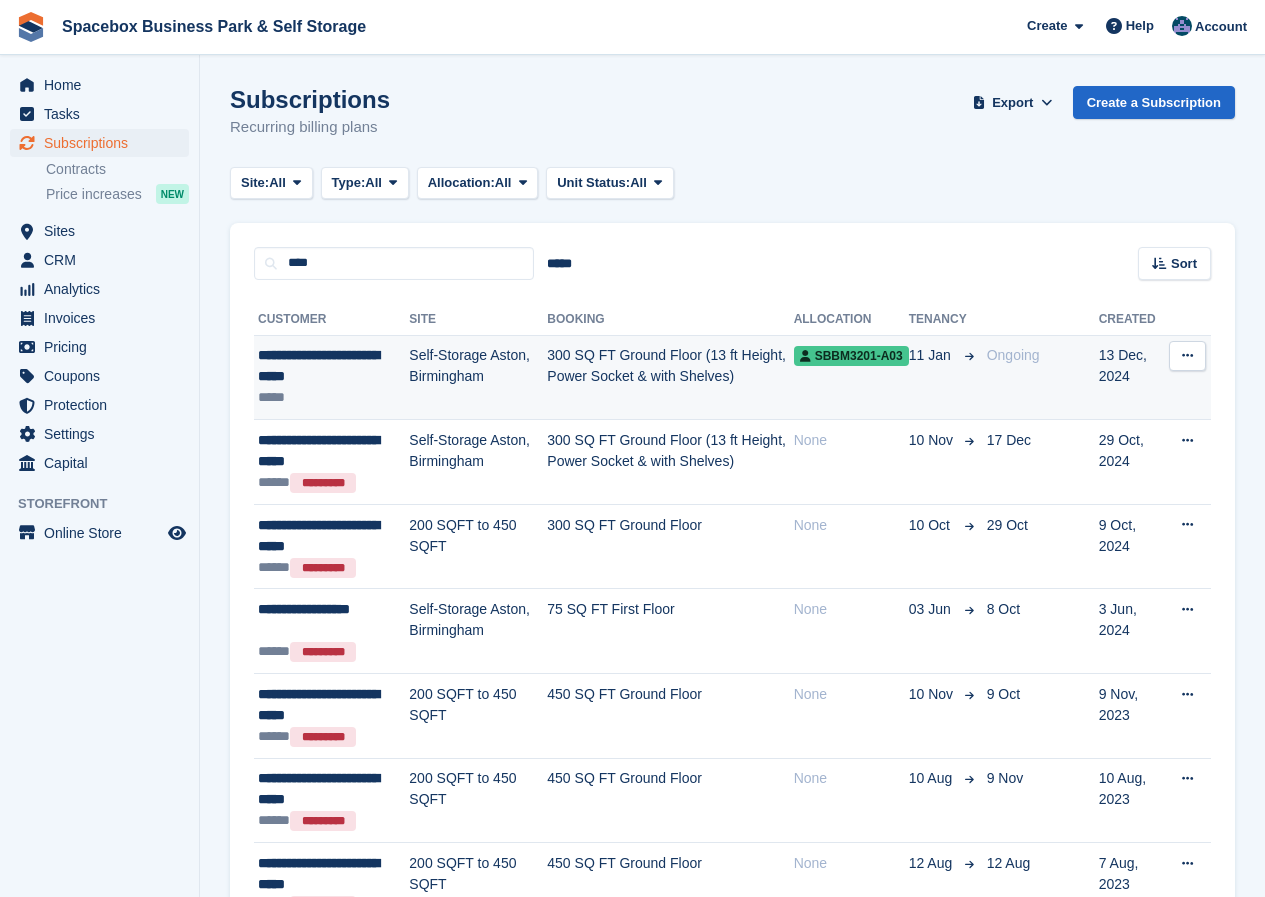click on "**********" at bounding box center [333, 366] 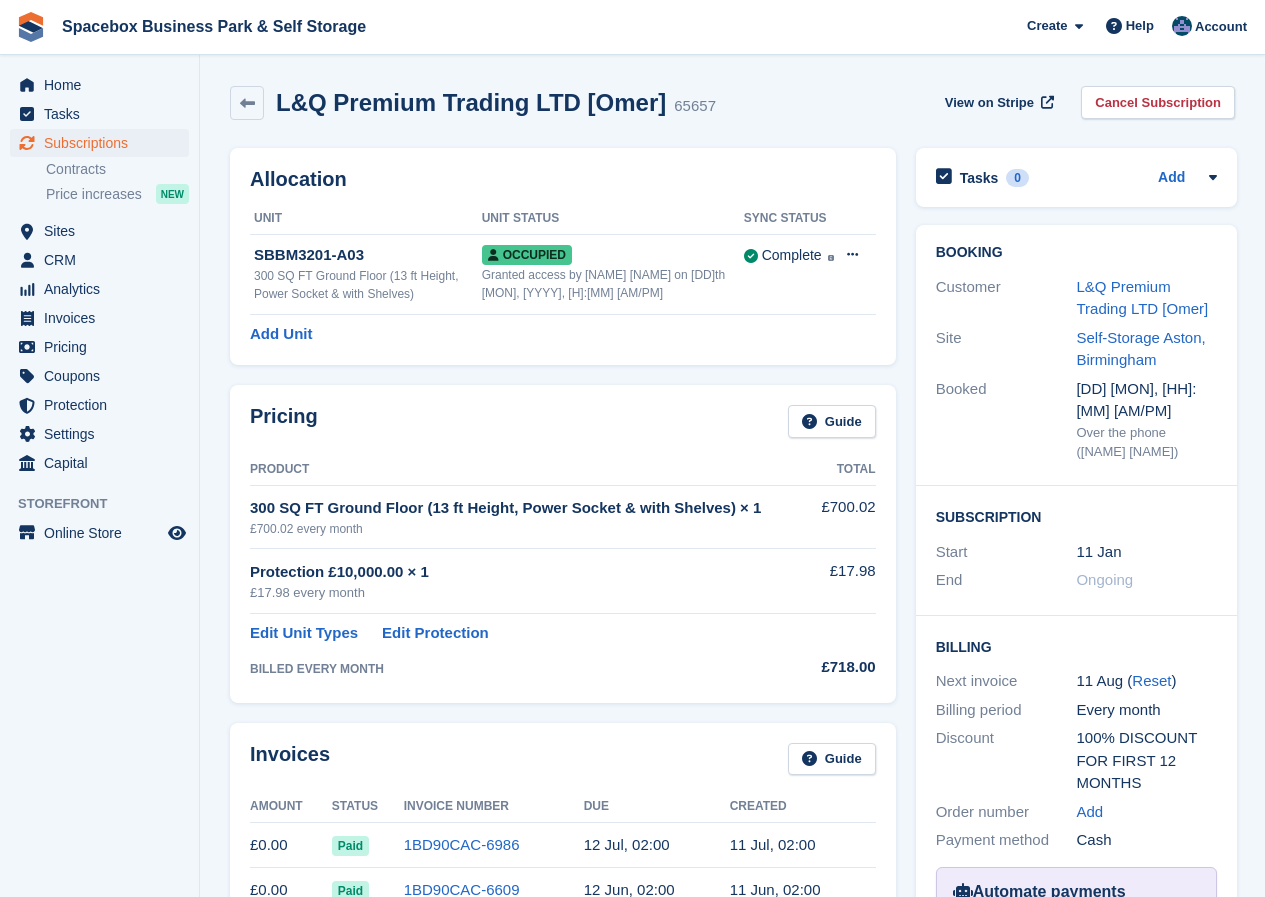 scroll, scrollTop: 0, scrollLeft: 0, axis: both 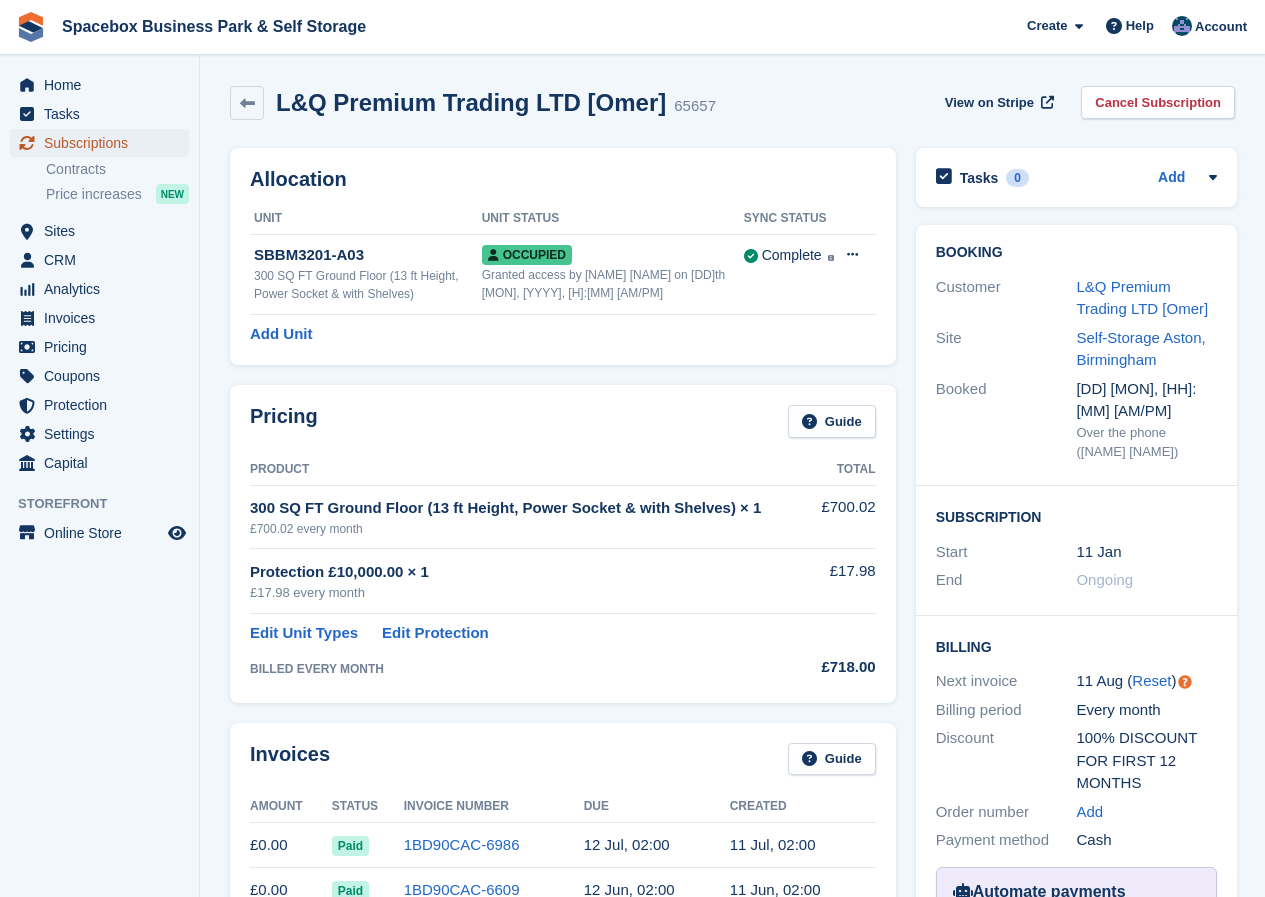 click on "Subscriptions" at bounding box center (104, 143) 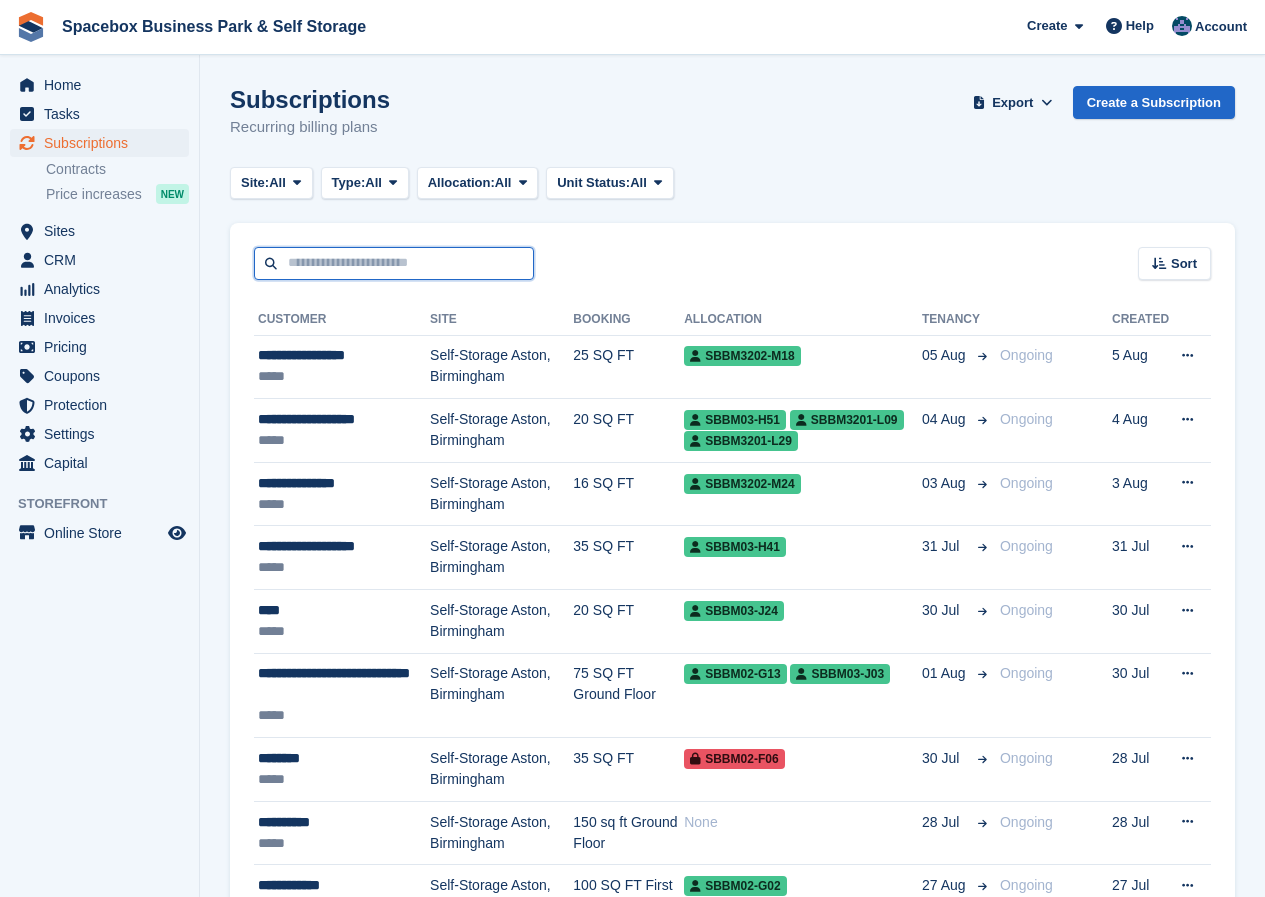 drag, startPoint x: 302, startPoint y: 263, endPoint x: 318, endPoint y: 247, distance: 22.627417 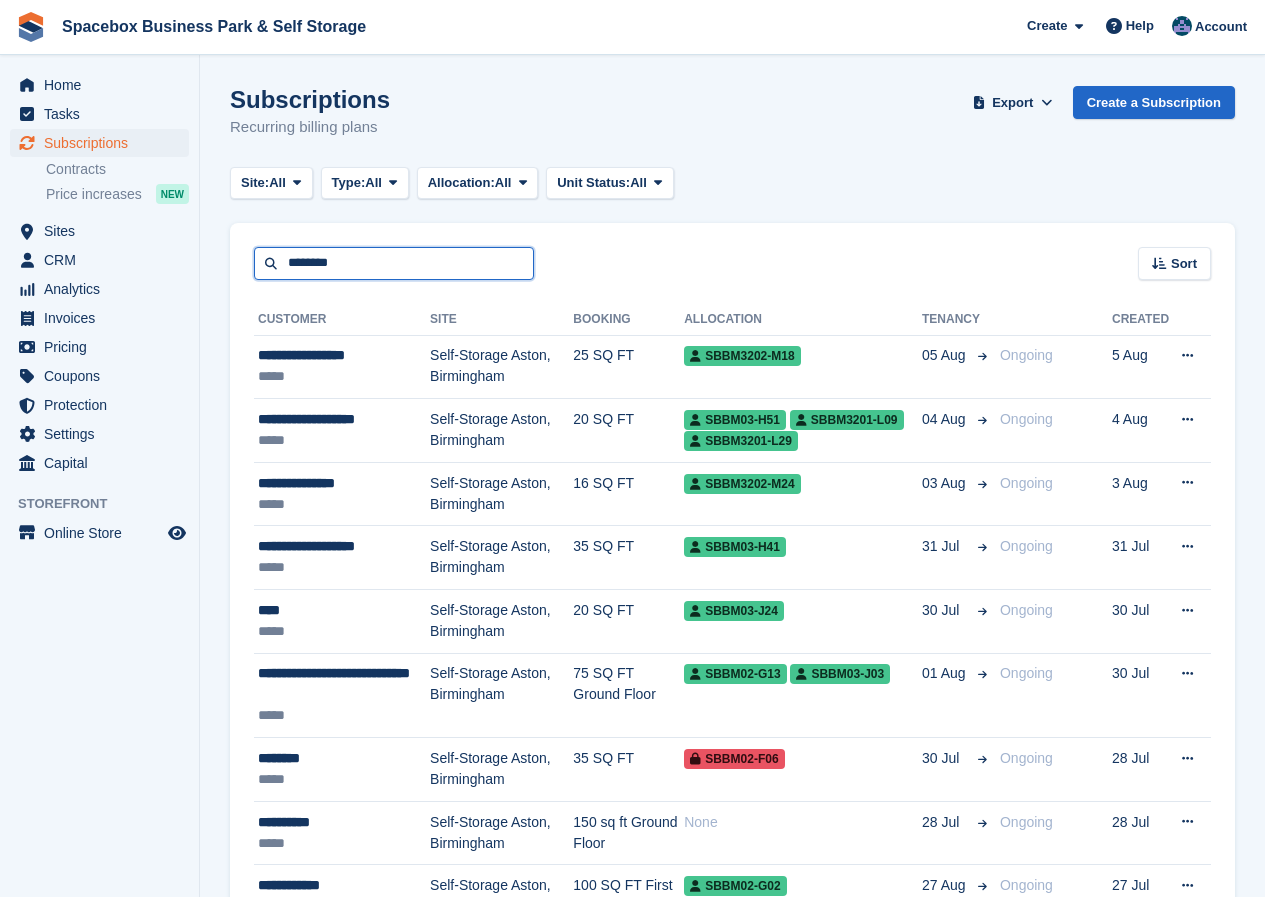 type on "********" 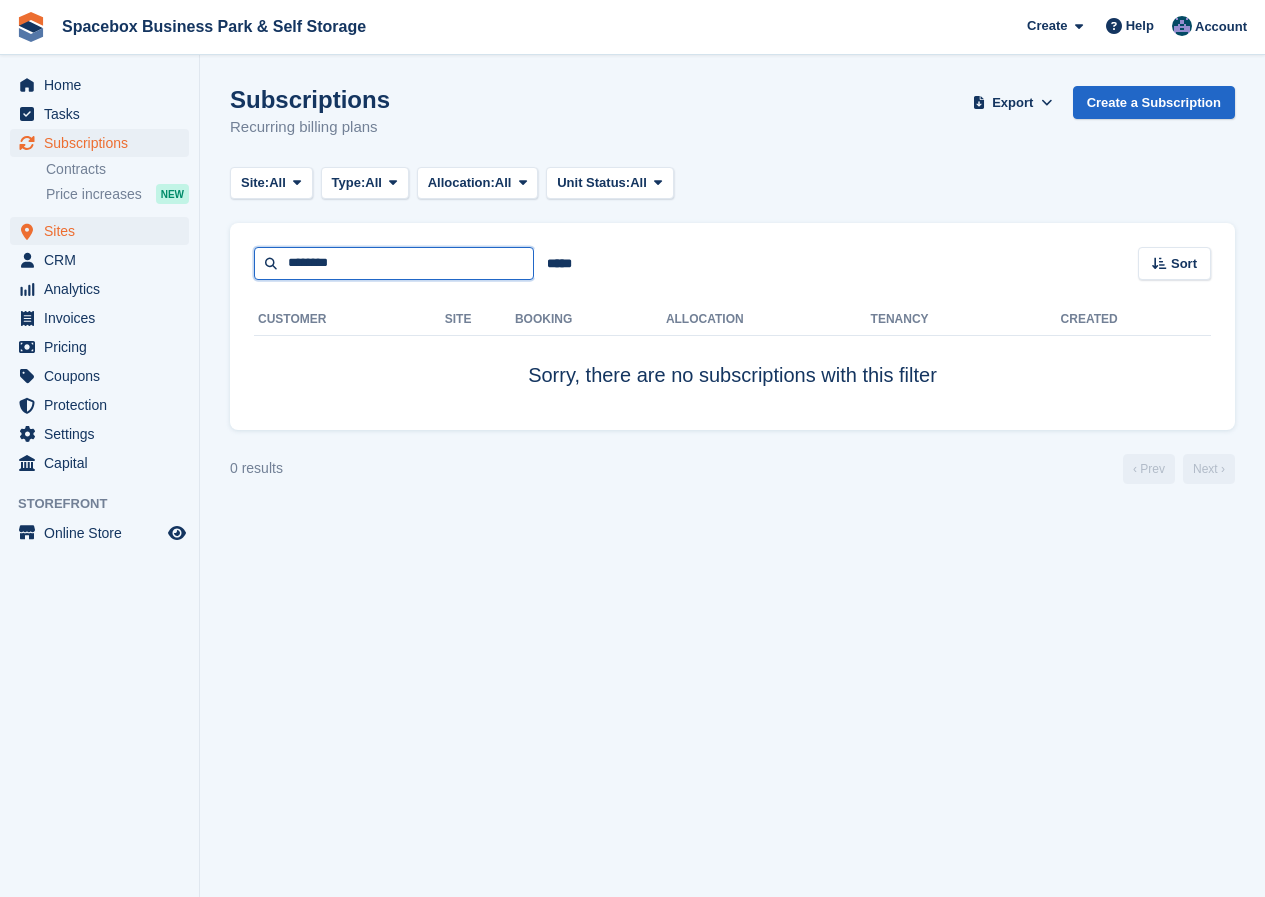 drag, startPoint x: 356, startPoint y: 266, endPoint x: 172, endPoint y: 234, distance: 186.76189 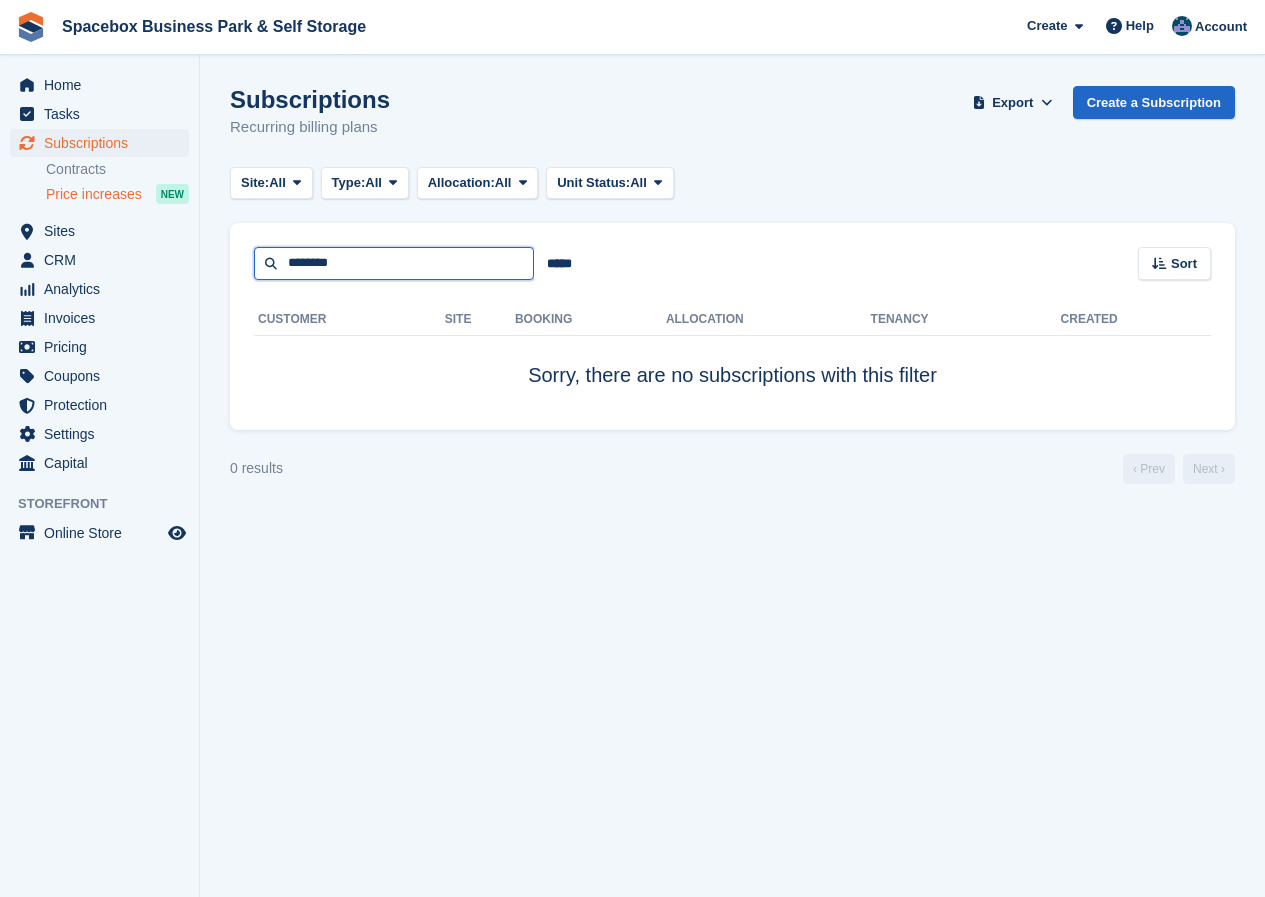 paste on "********" 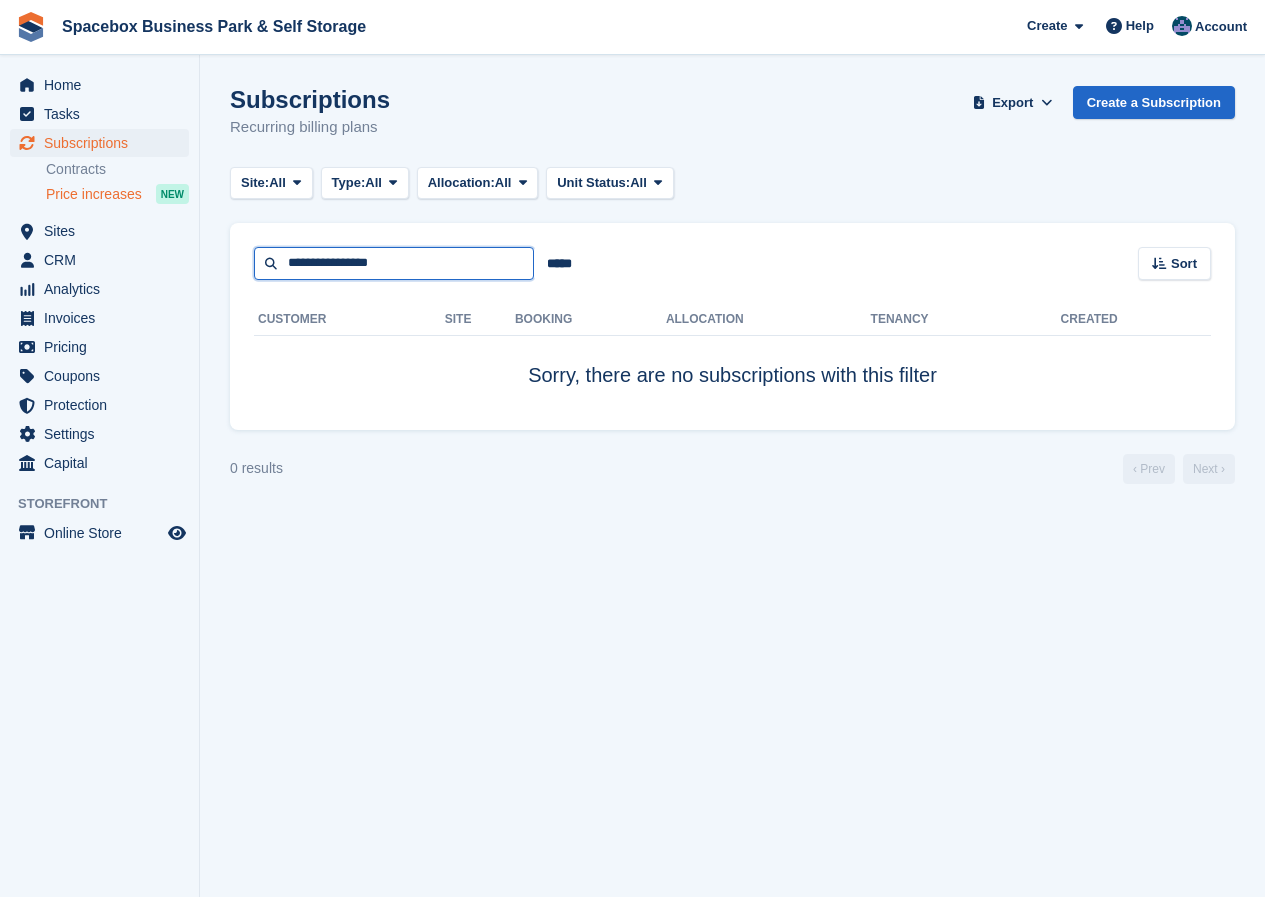type on "**********" 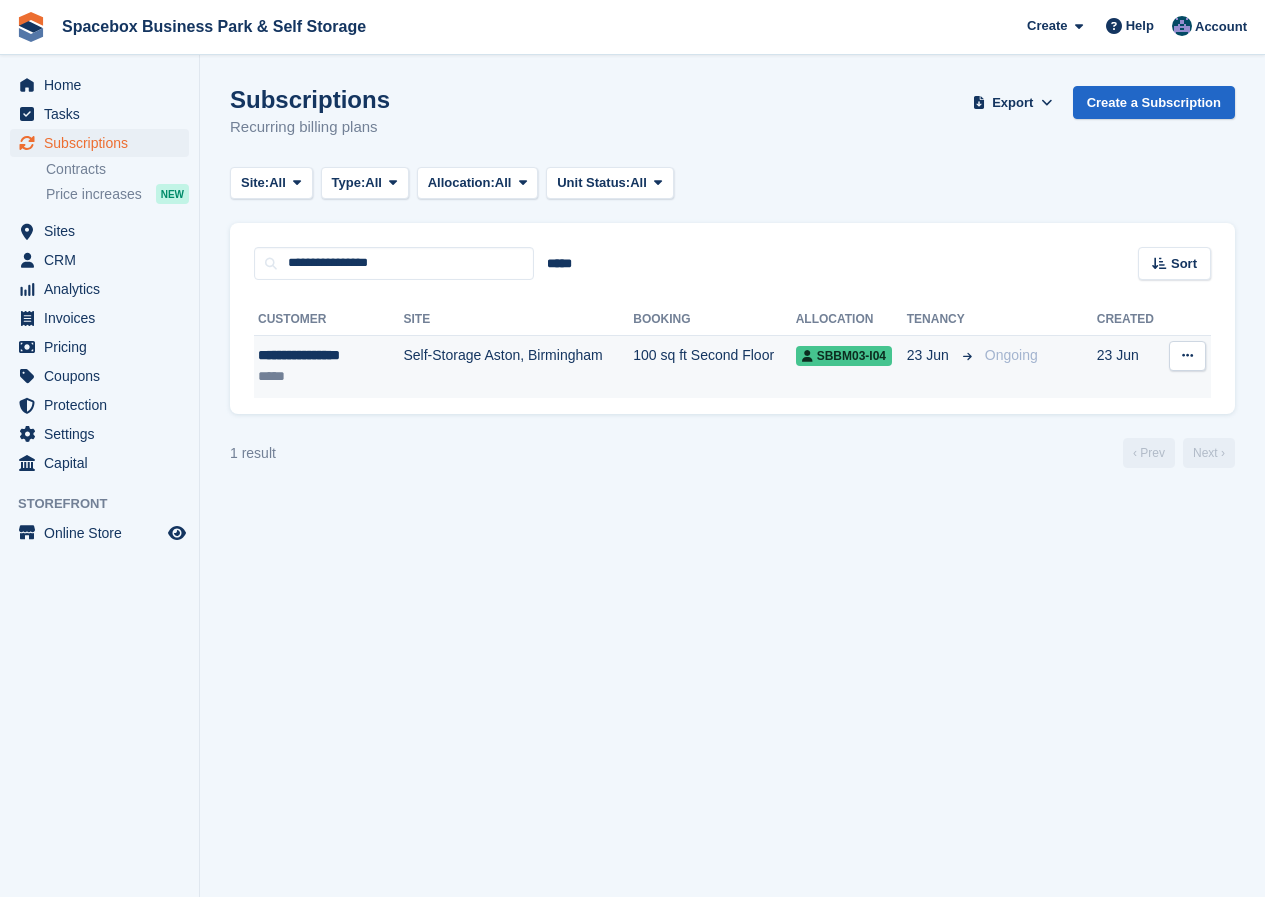click on "**********" at bounding box center (321, 355) 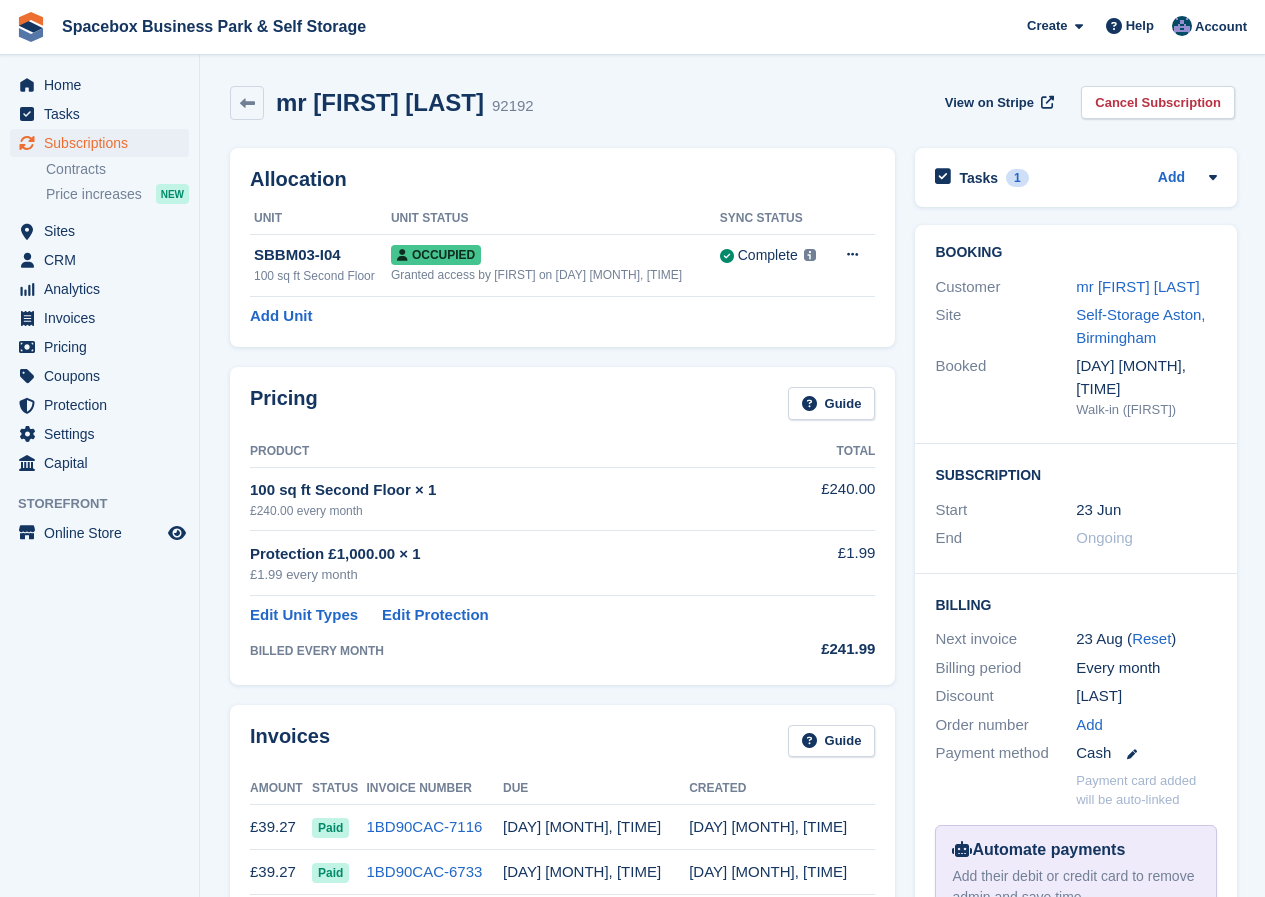 scroll, scrollTop: 0, scrollLeft: 0, axis: both 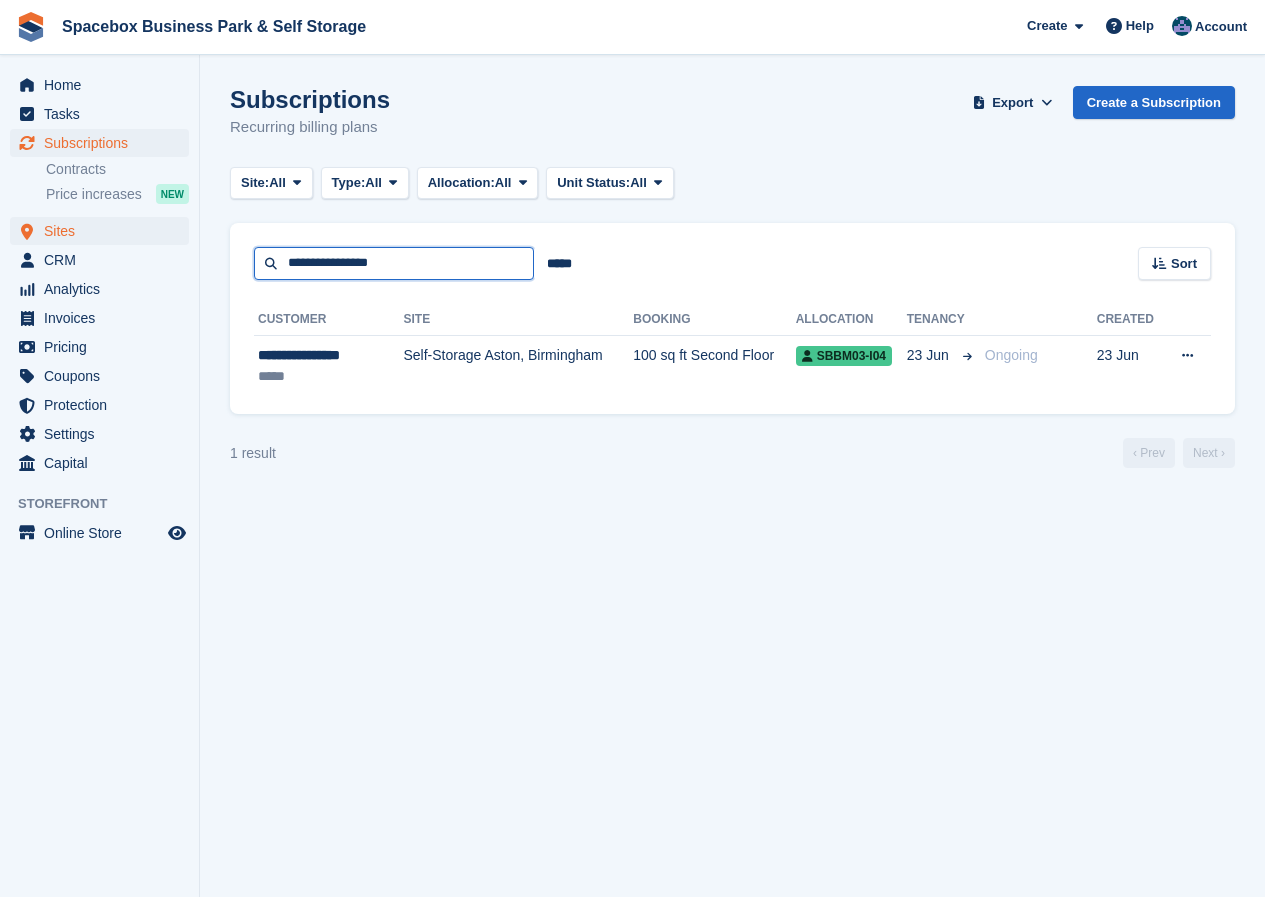 drag, startPoint x: 393, startPoint y: 269, endPoint x: 116, endPoint y: 224, distance: 280.63144 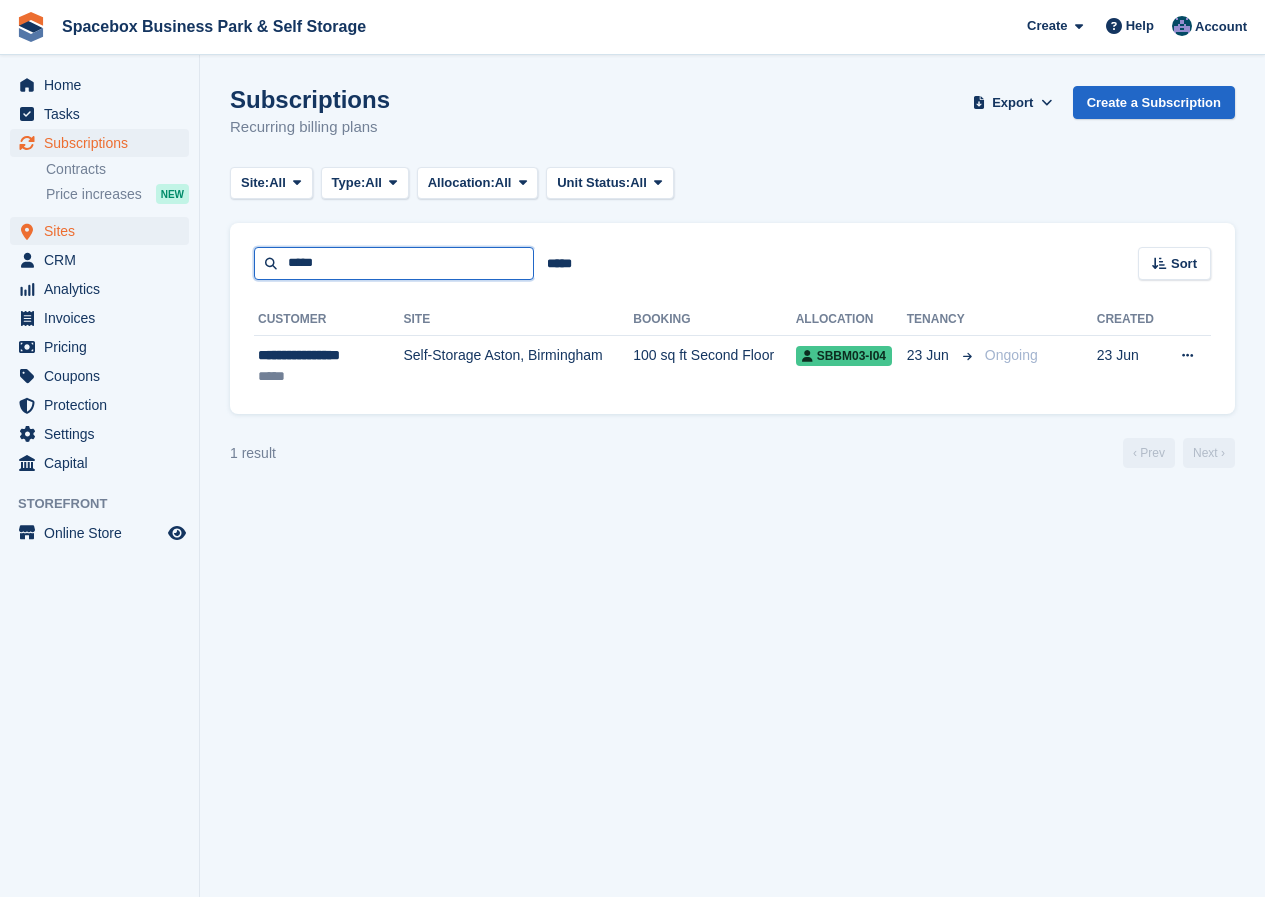 type on "*****" 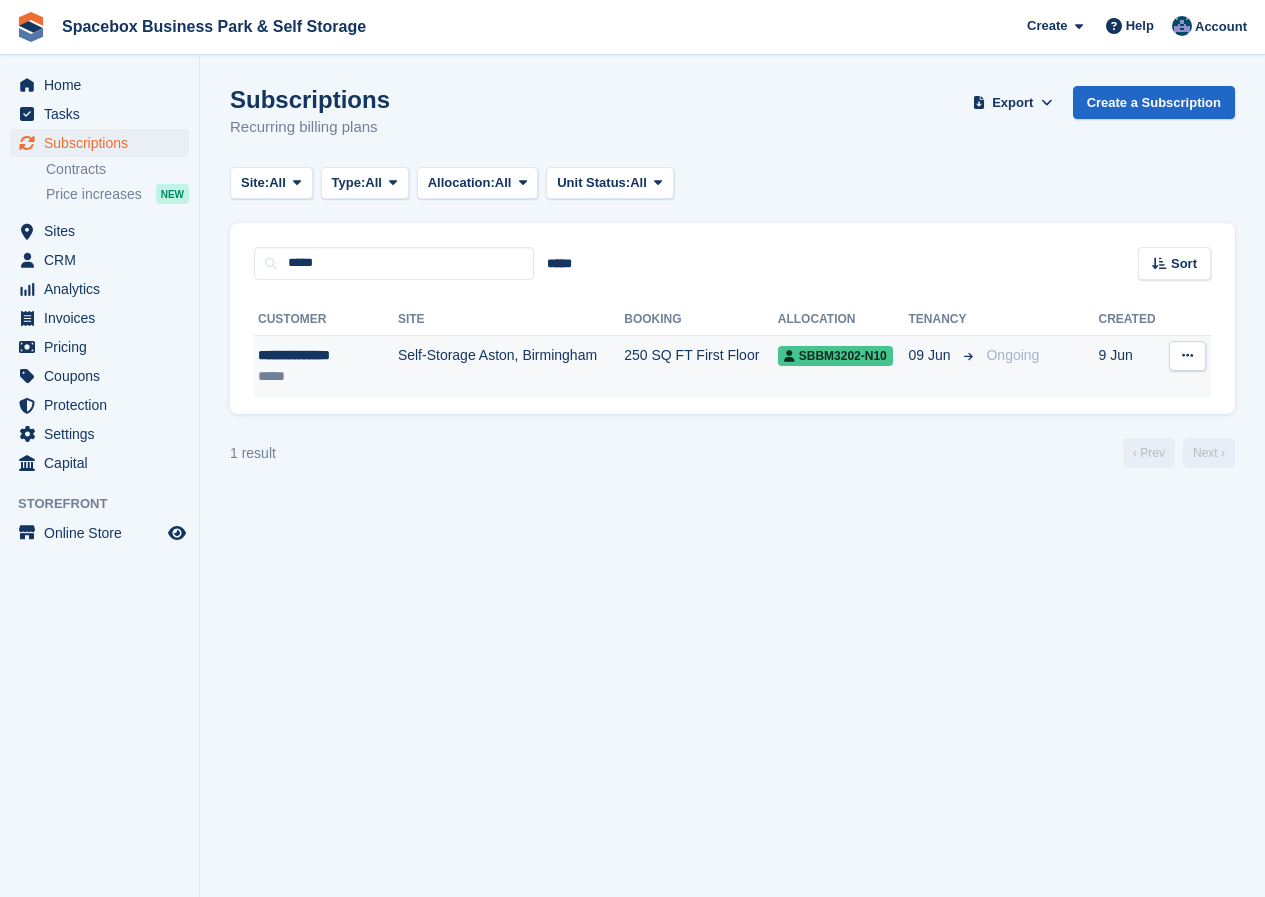 click on "**********" at bounding box center (319, 355) 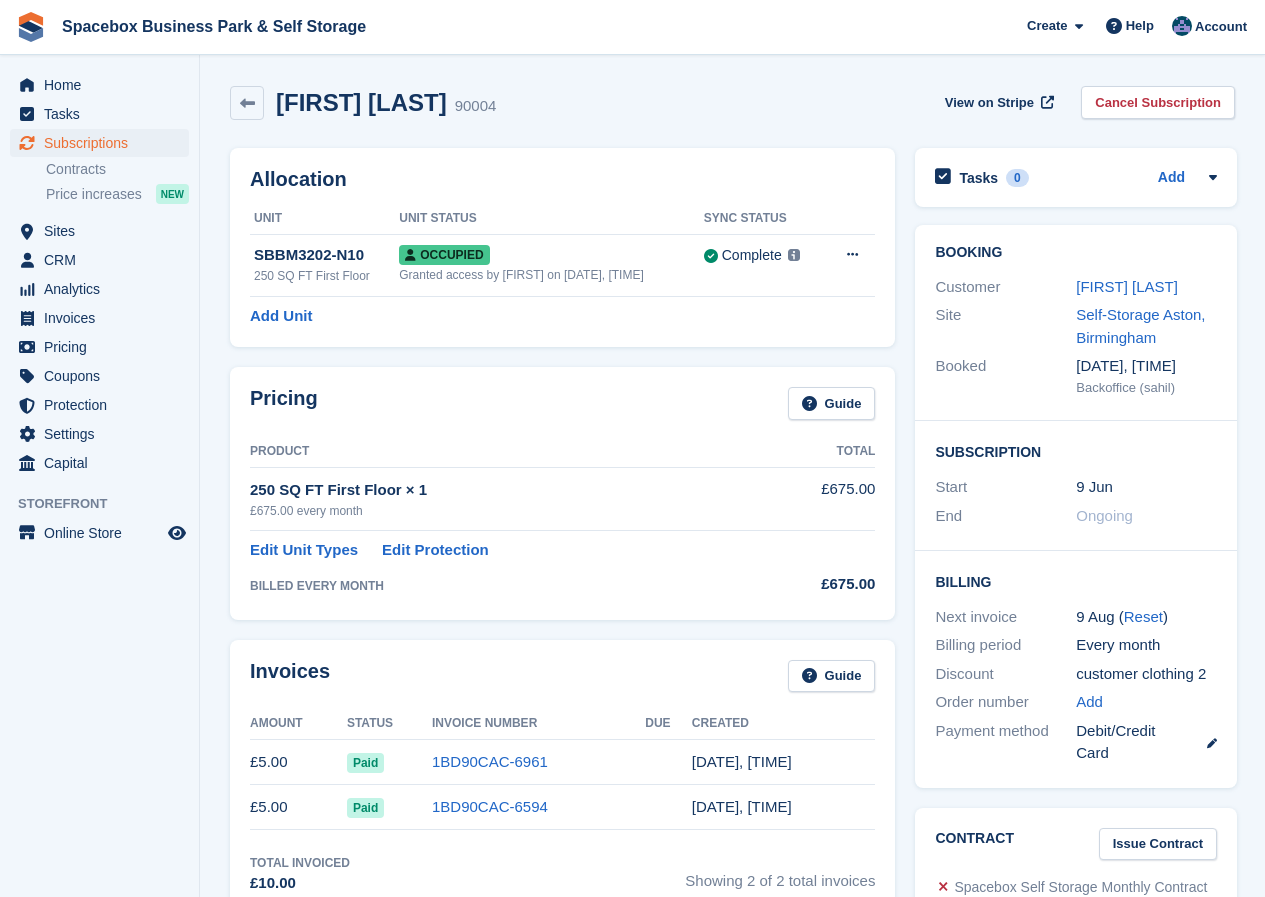 scroll, scrollTop: 0, scrollLeft: 0, axis: both 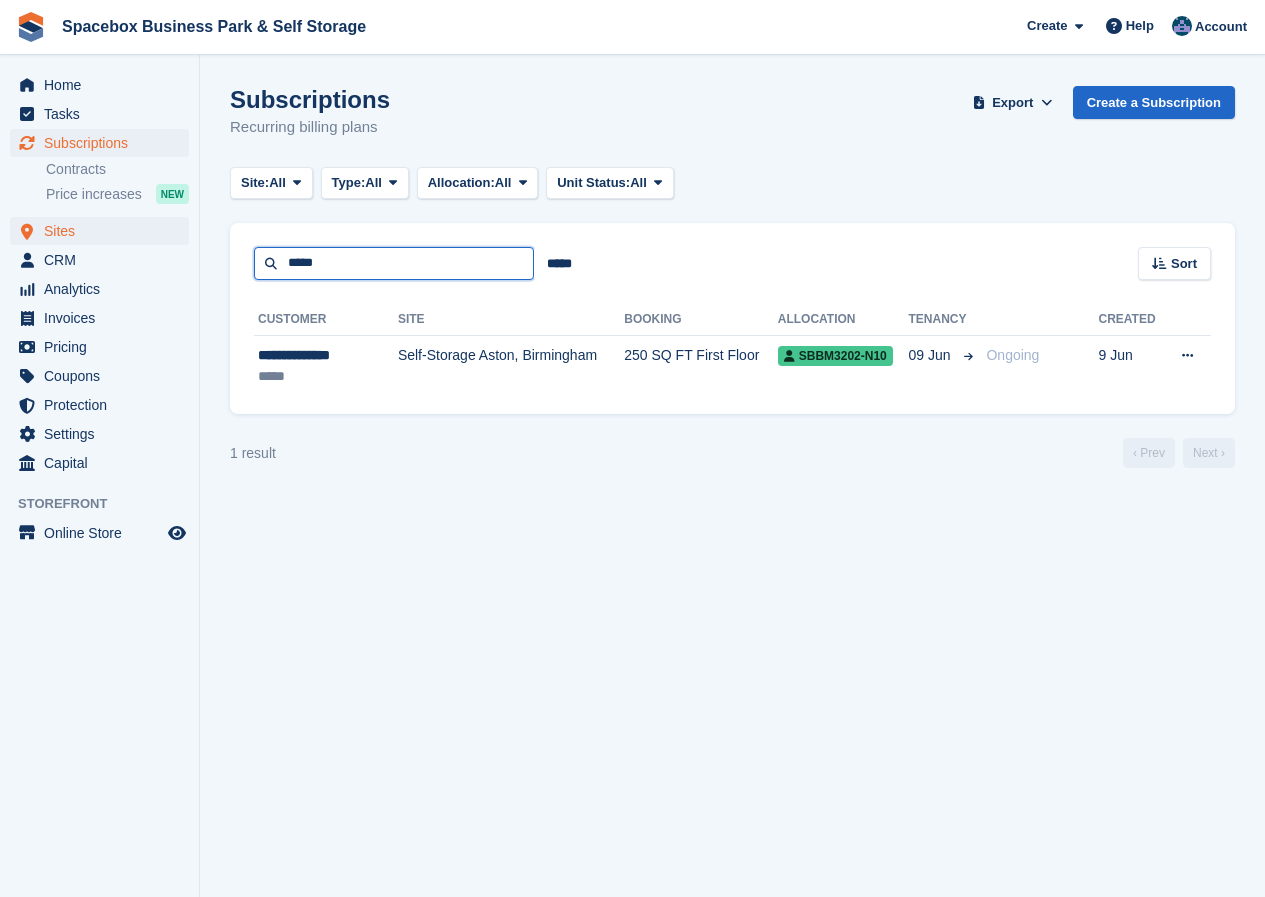 drag, startPoint x: 340, startPoint y: 261, endPoint x: 60, endPoint y: 241, distance: 280.71338 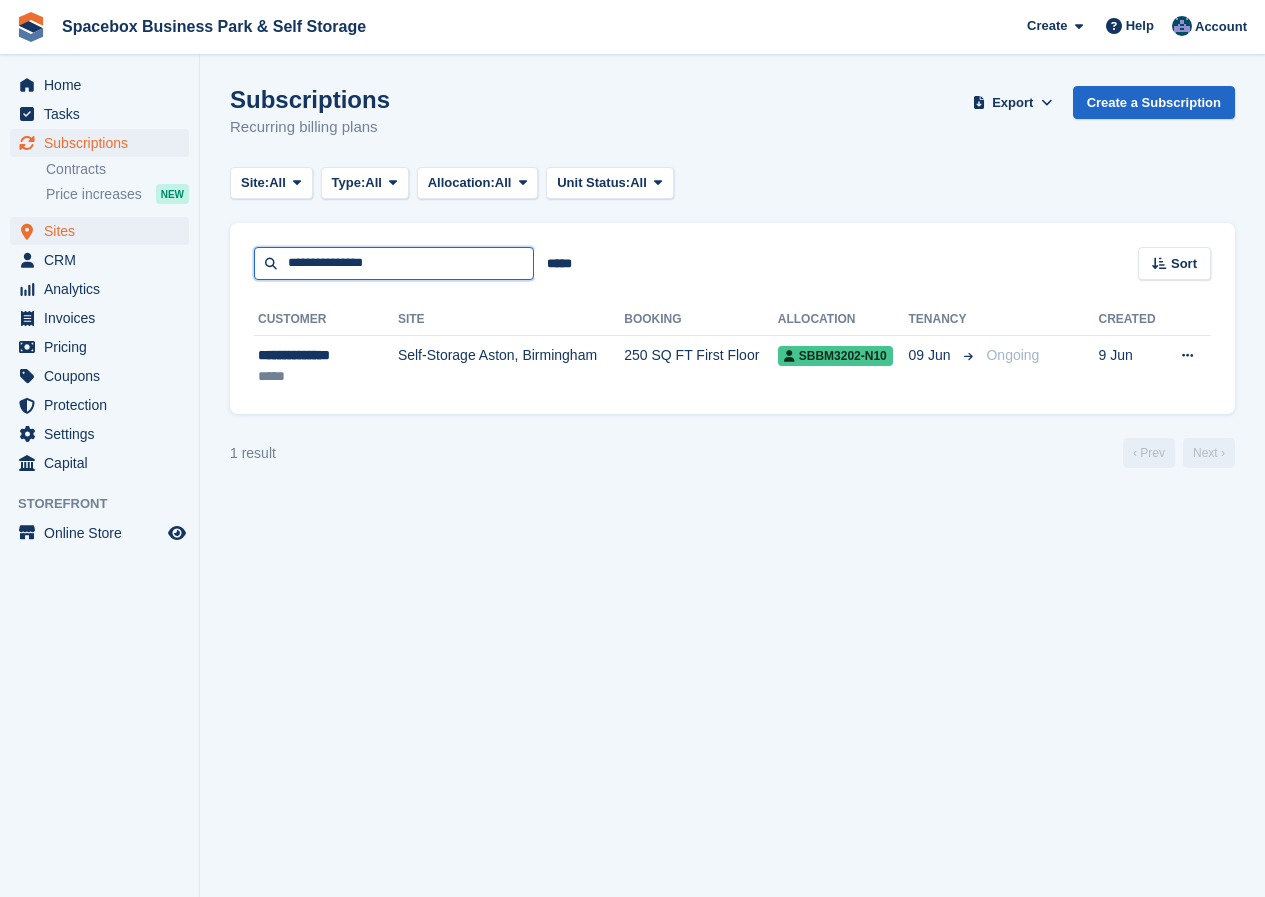 type on "**********" 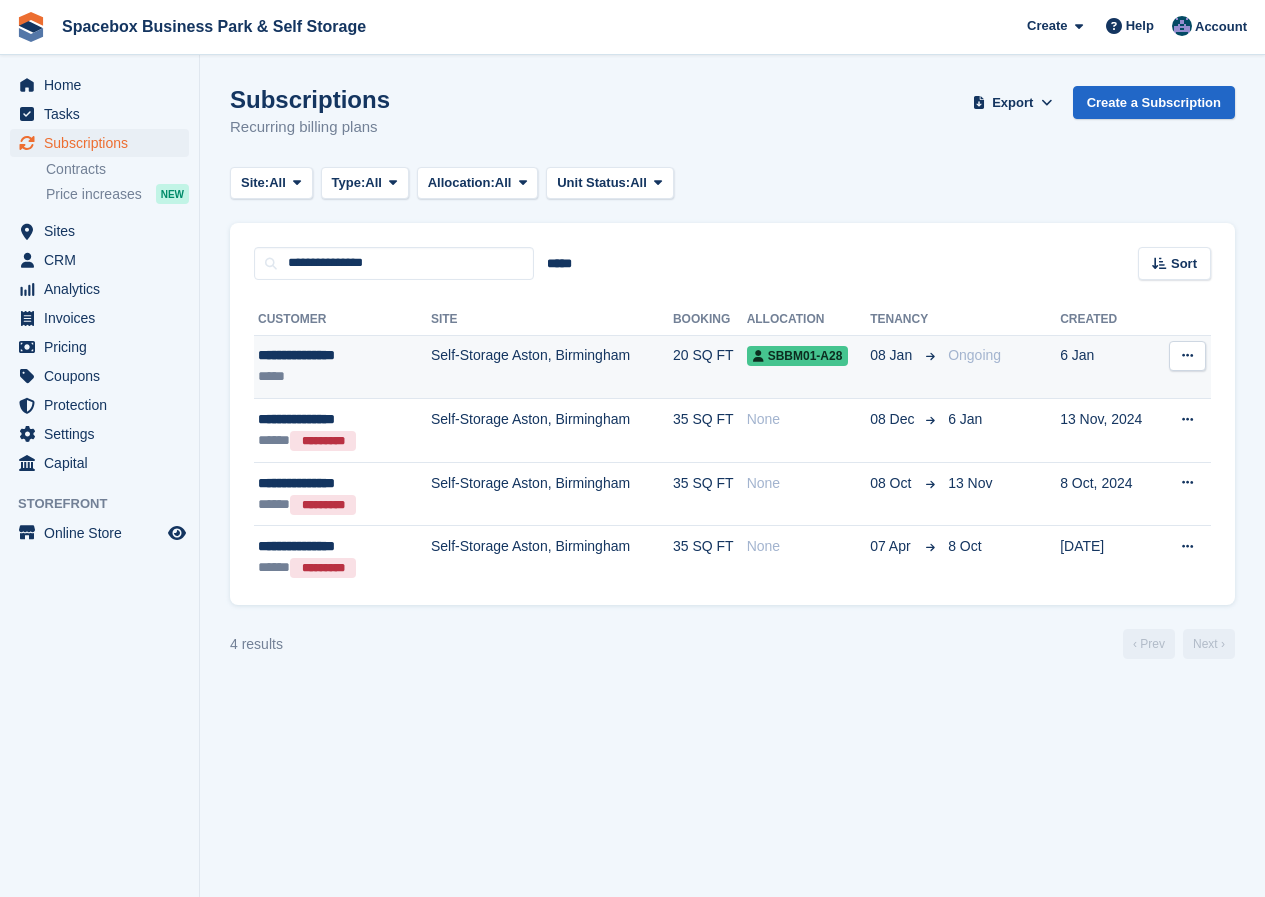 click on "Self-Storage Aston, Birmingham" at bounding box center (552, 367) 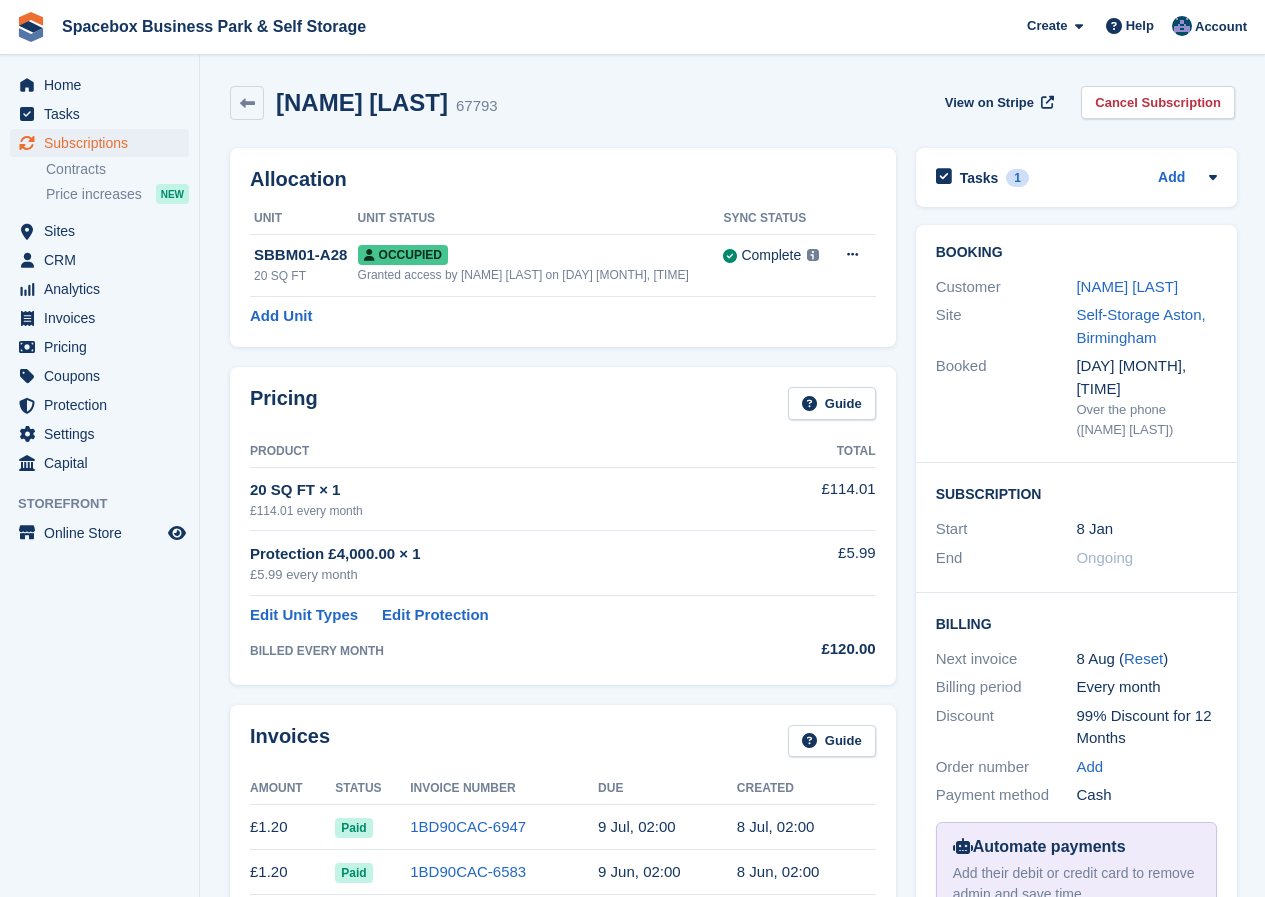 scroll, scrollTop: 0, scrollLeft: 0, axis: both 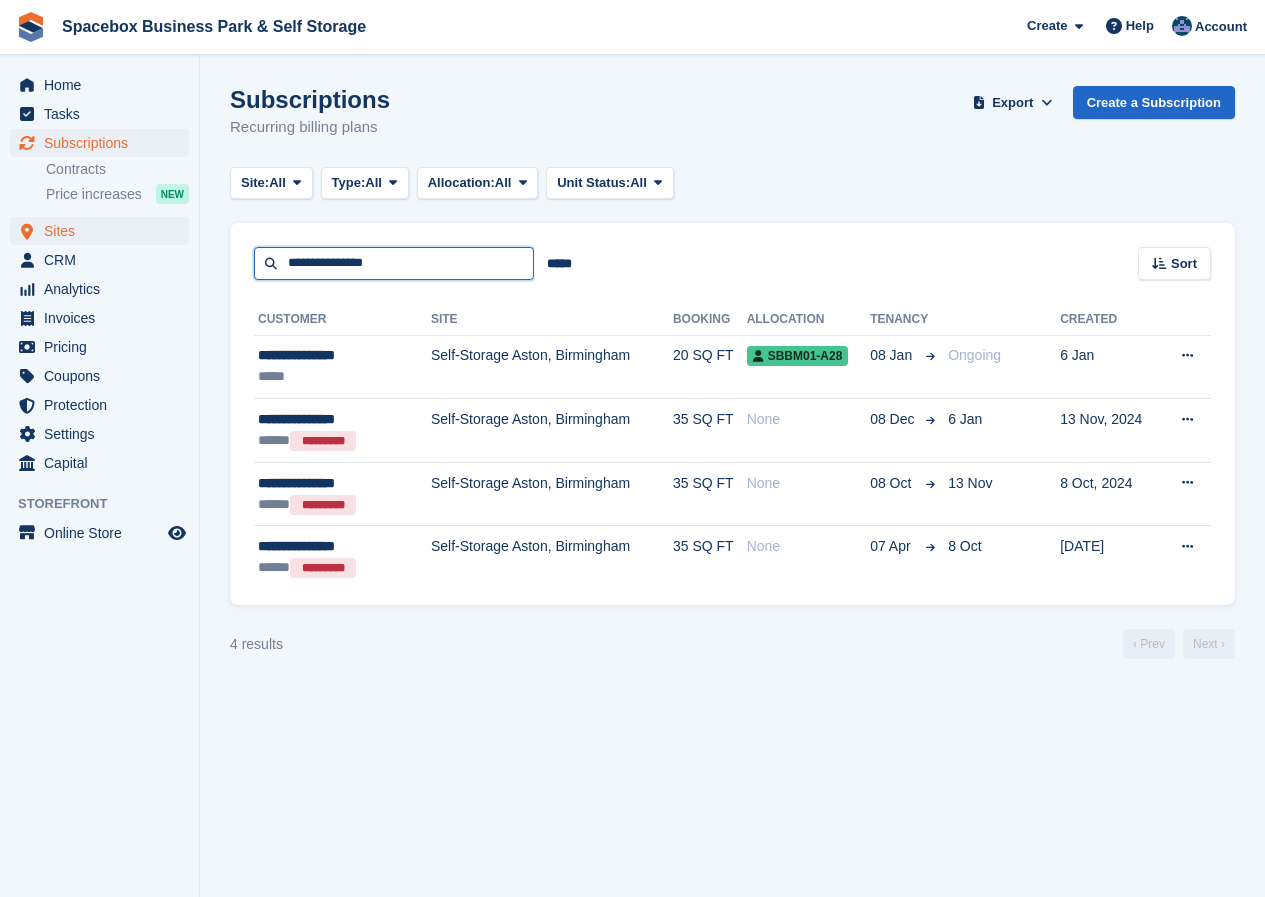 drag, startPoint x: 396, startPoint y: 270, endPoint x: 58, endPoint y: 233, distance: 340.0191 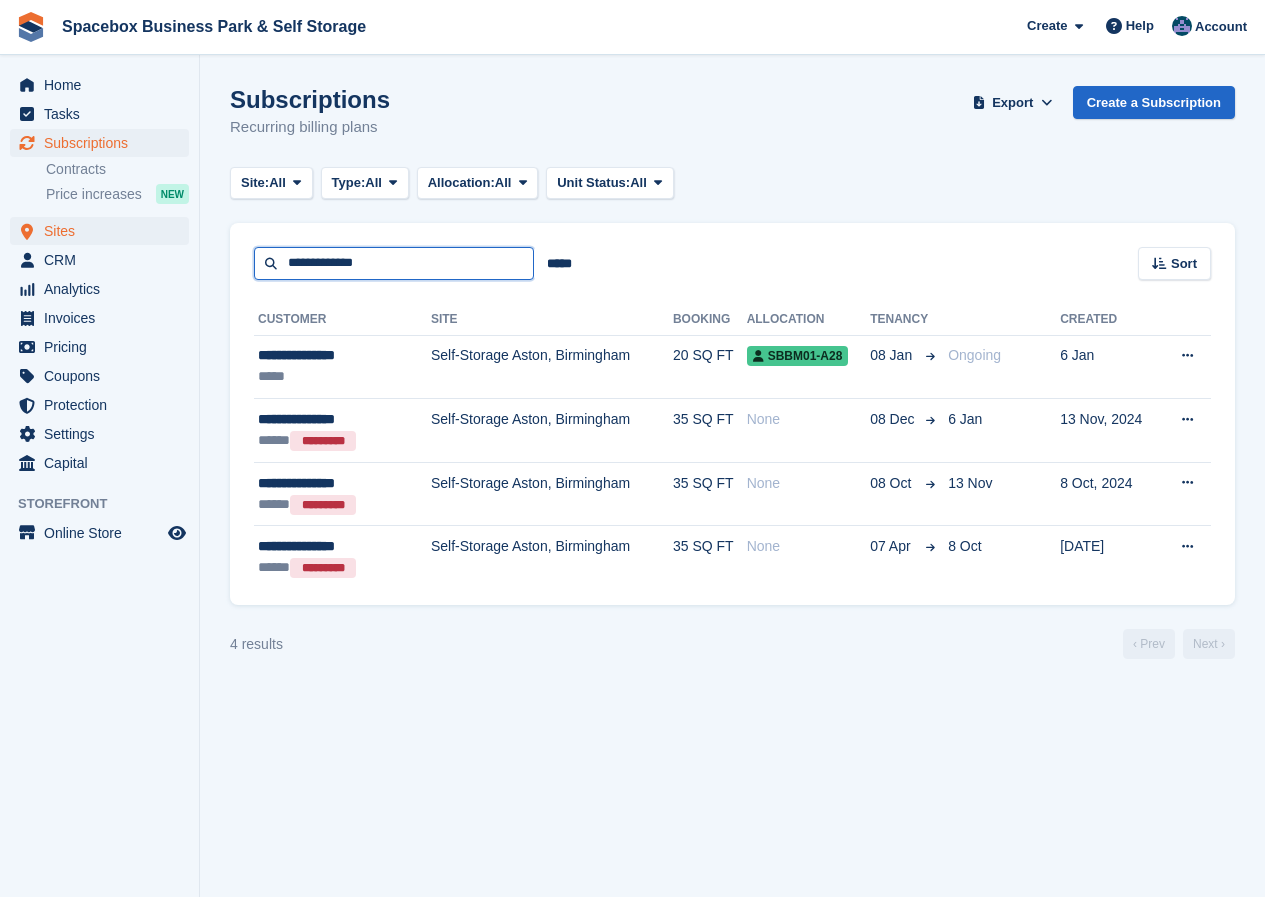 type on "**********" 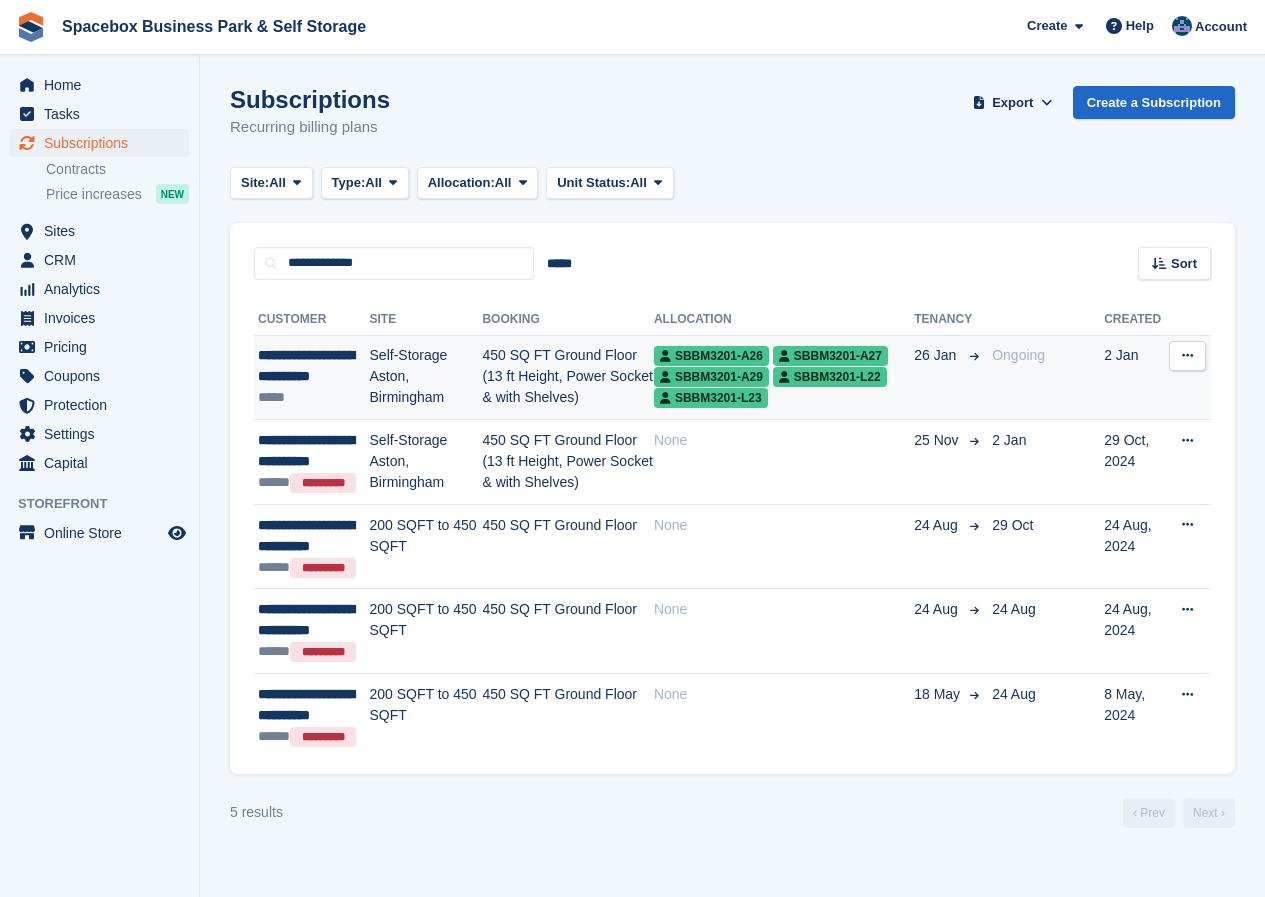 click on "**********" at bounding box center [314, 366] 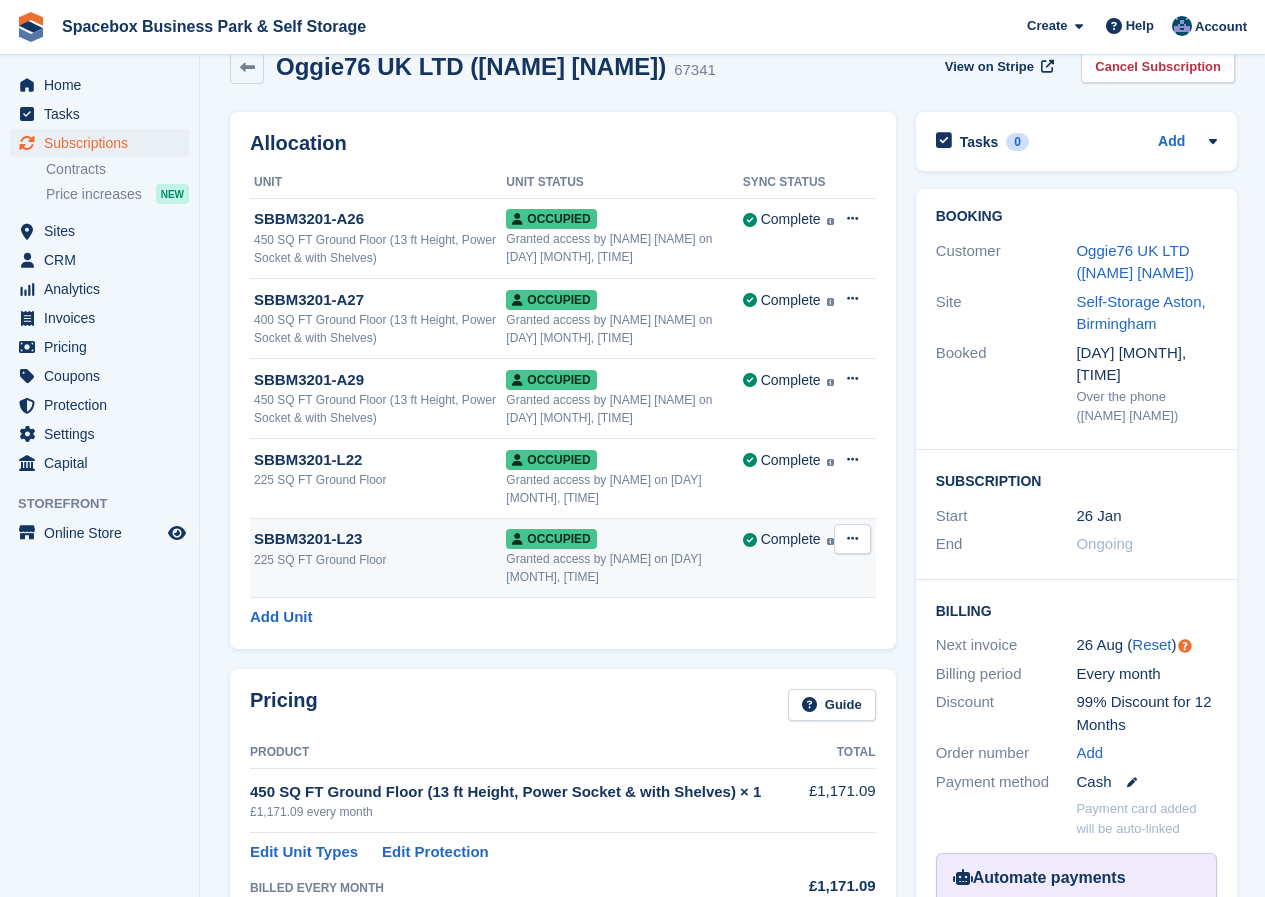 scroll, scrollTop: 0, scrollLeft: 0, axis: both 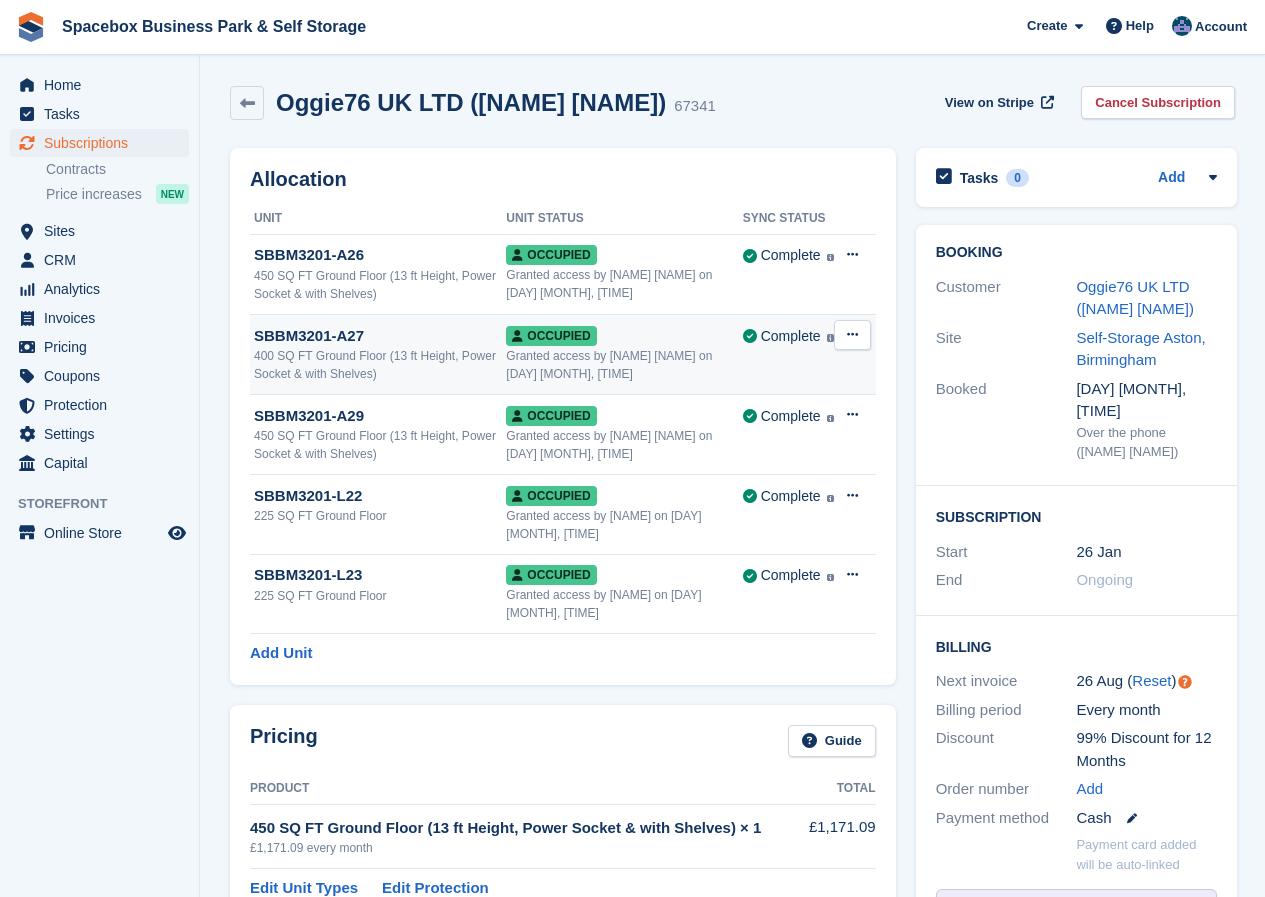 click on "400 SQ FT Ground Floor (13 ft Height, Power Socket & with Shelves)" at bounding box center (380, 365) 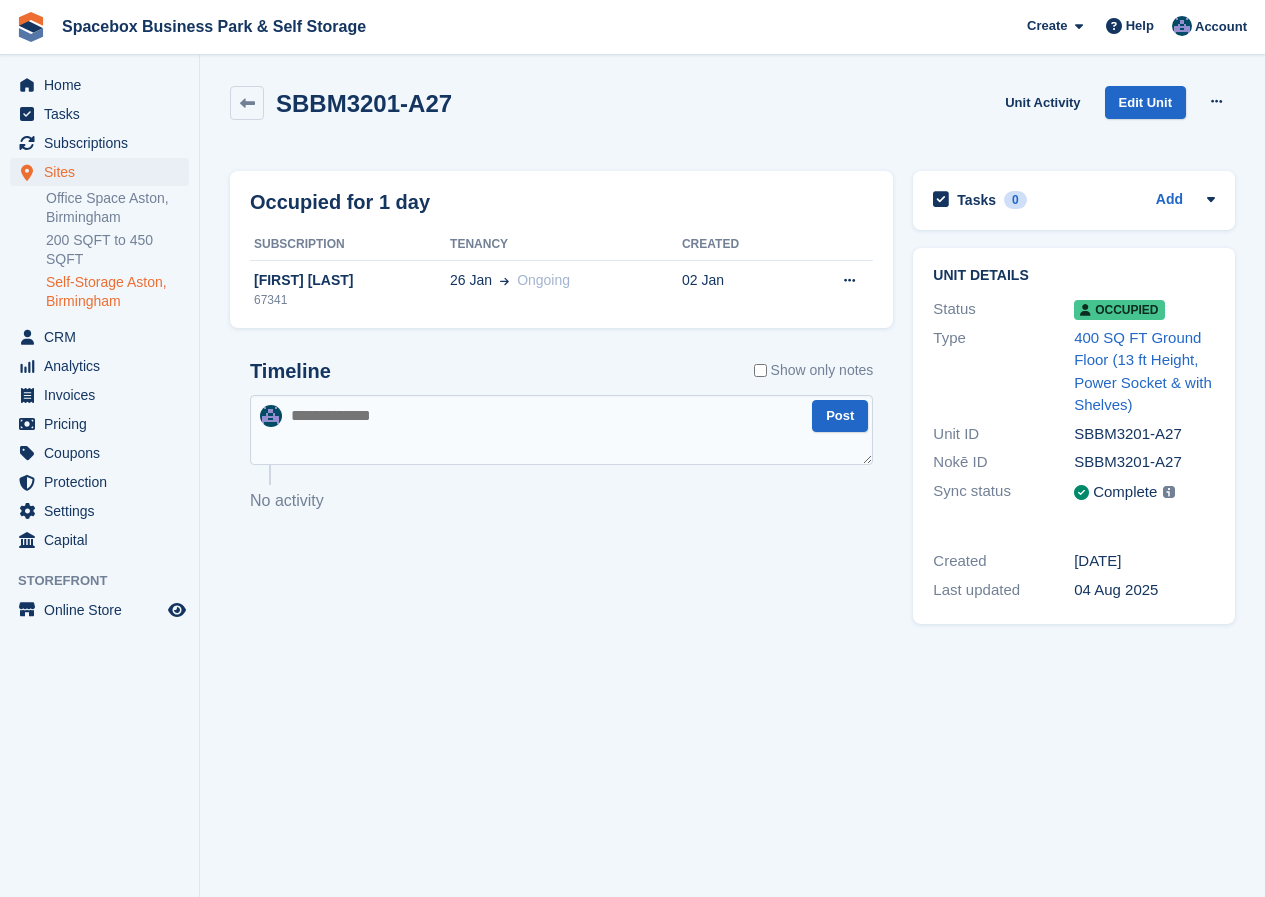 scroll, scrollTop: 0, scrollLeft: 0, axis: both 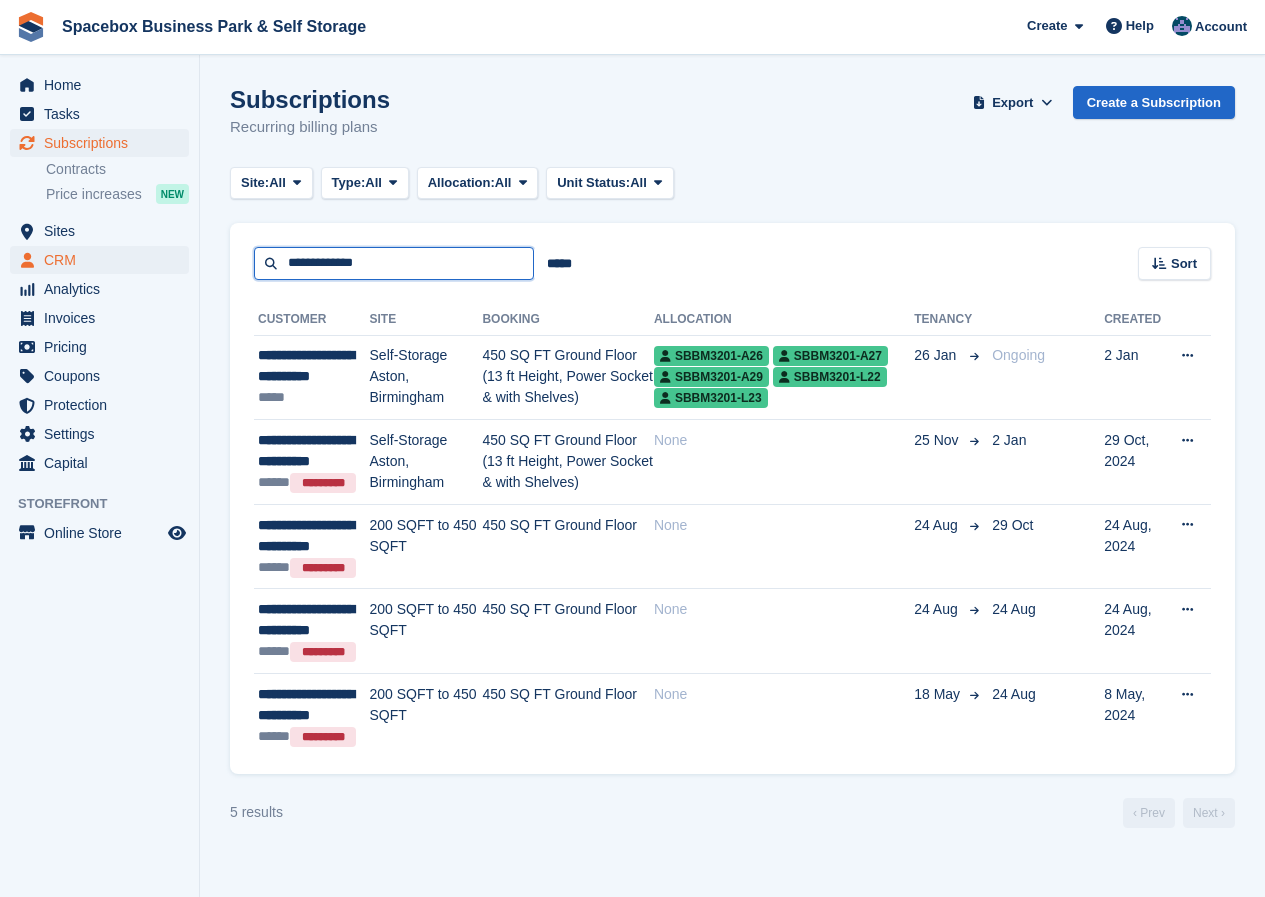 drag, startPoint x: 265, startPoint y: 260, endPoint x: 174, endPoint y: 268, distance: 91.350975 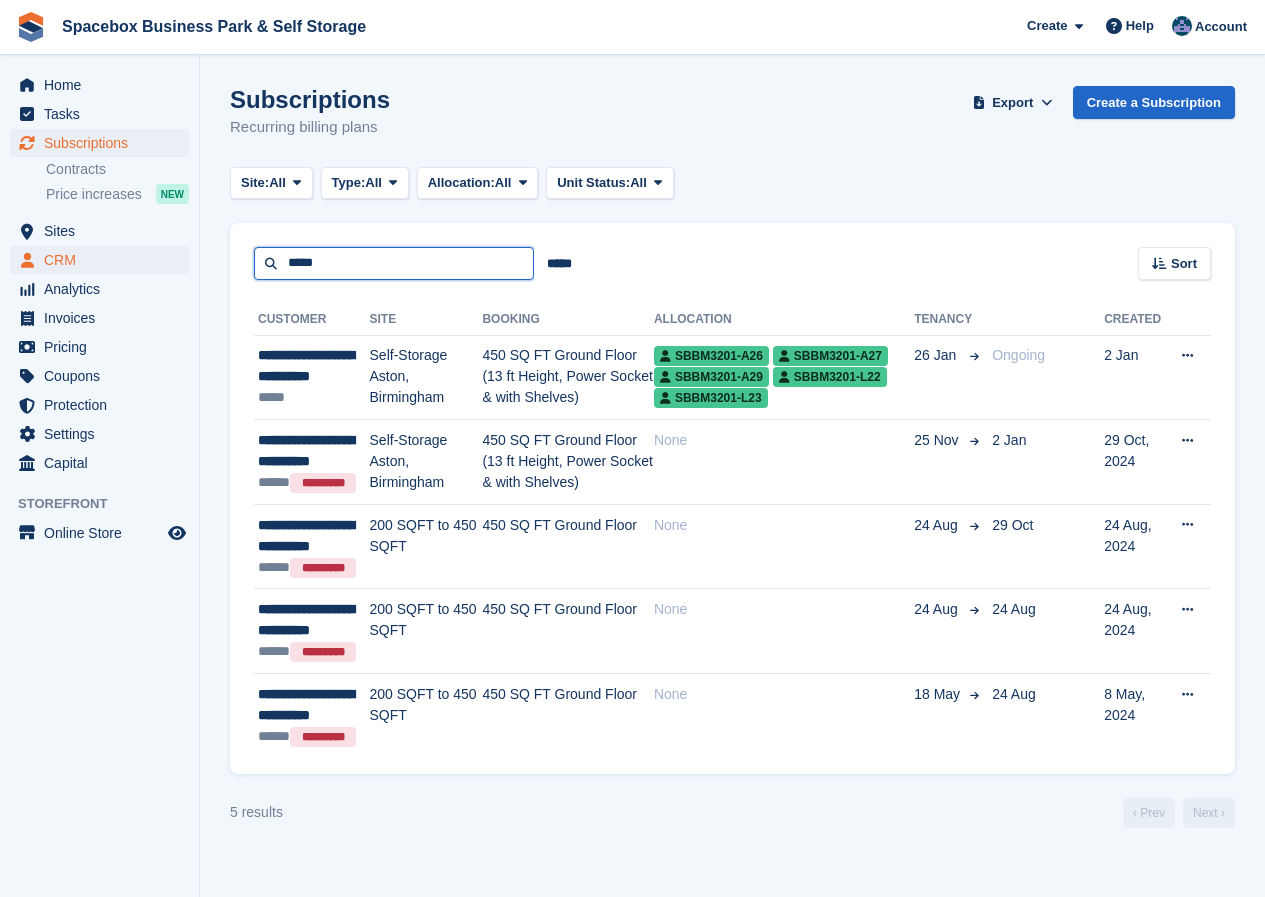 type on "*****" 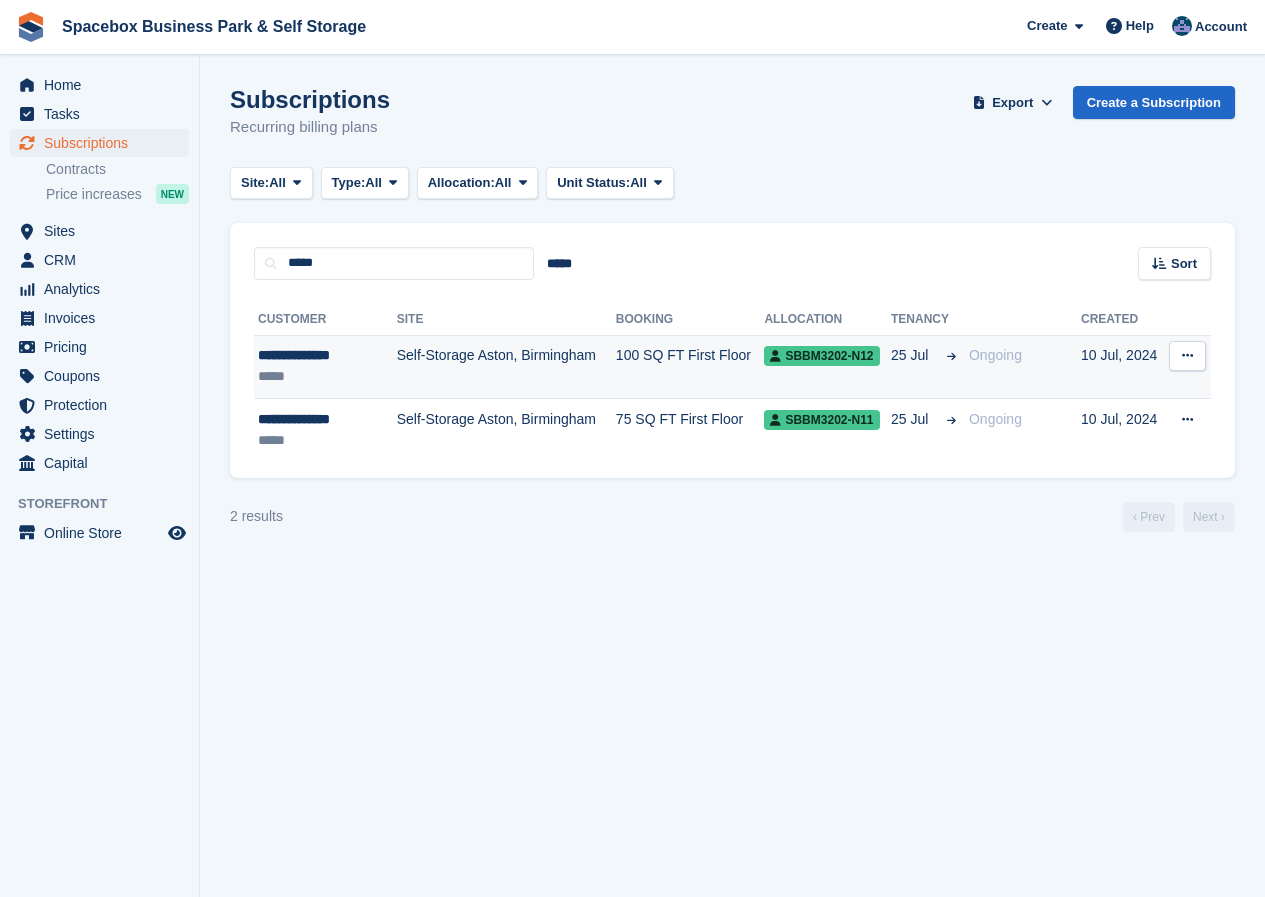 click on "**********" at bounding box center [321, 355] 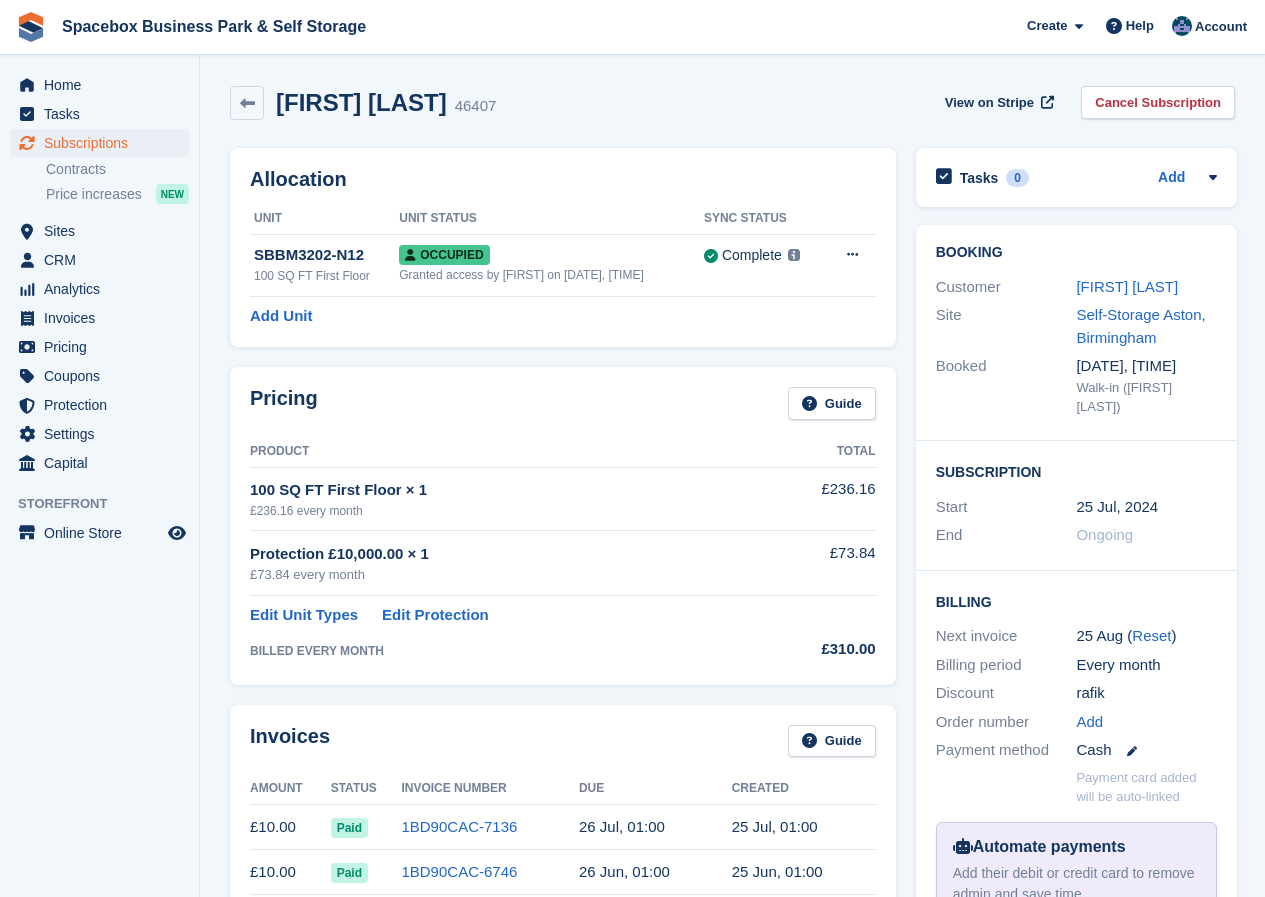 scroll, scrollTop: 0, scrollLeft: 0, axis: both 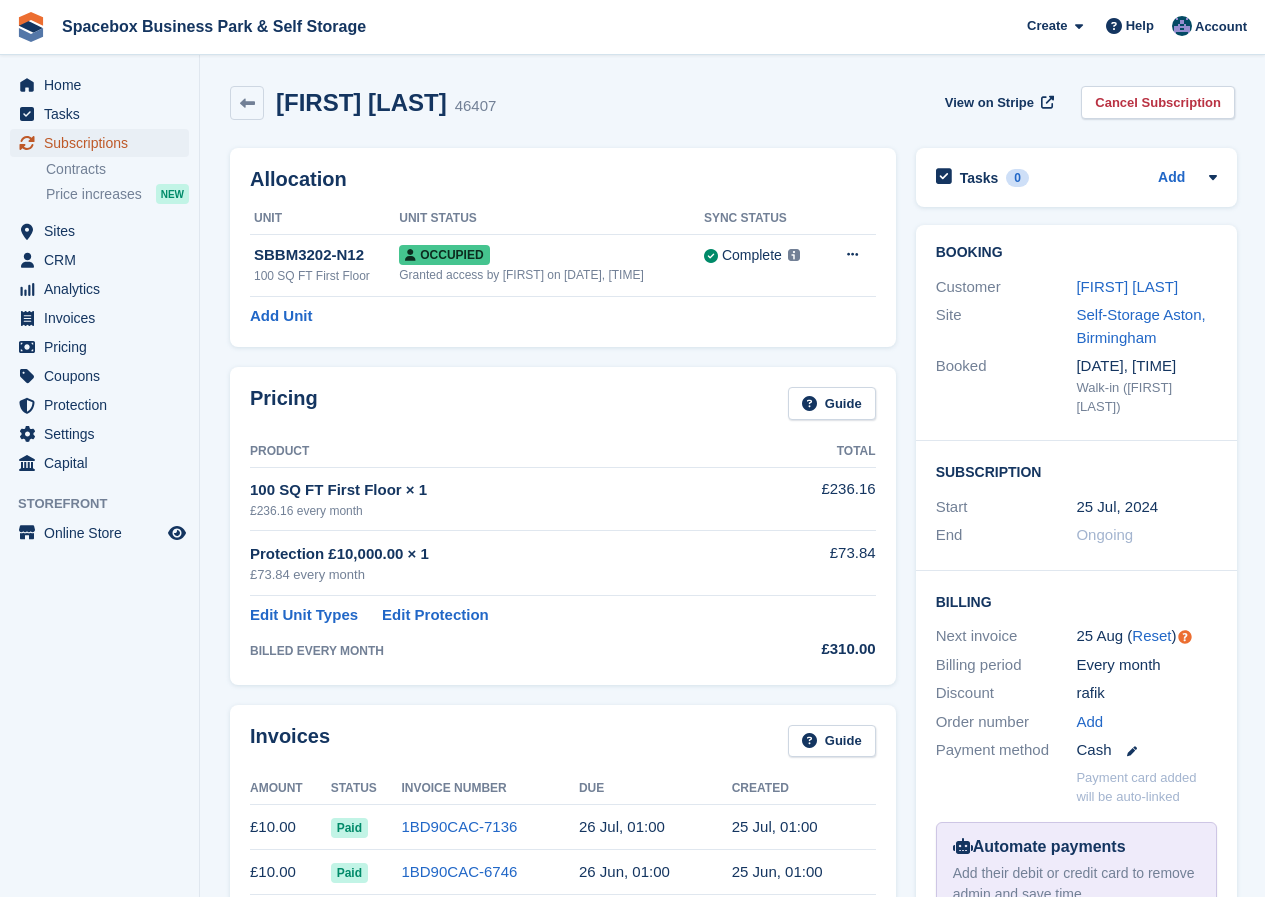 click on "Subscriptions" at bounding box center [104, 143] 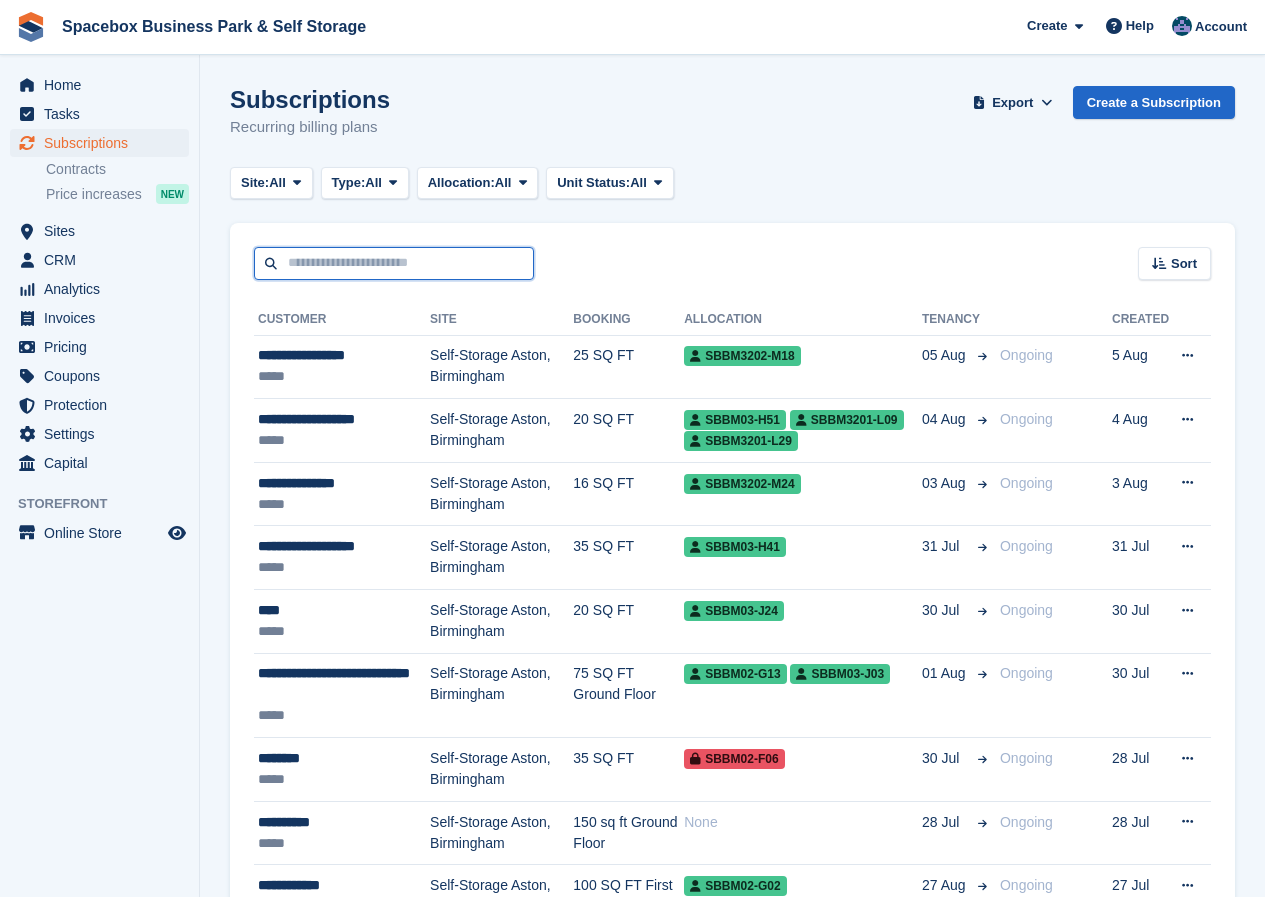 click at bounding box center (394, 263) 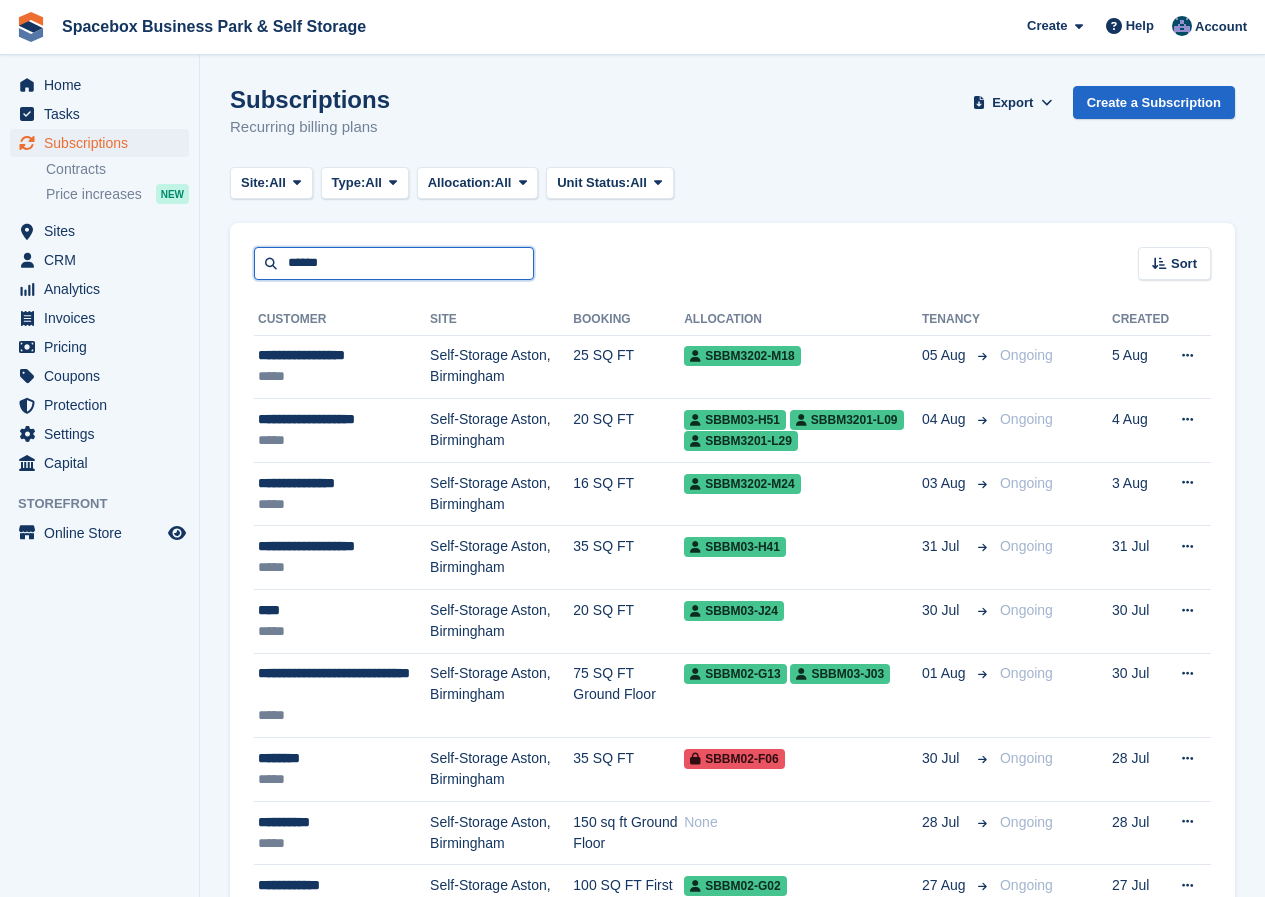 type on "******" 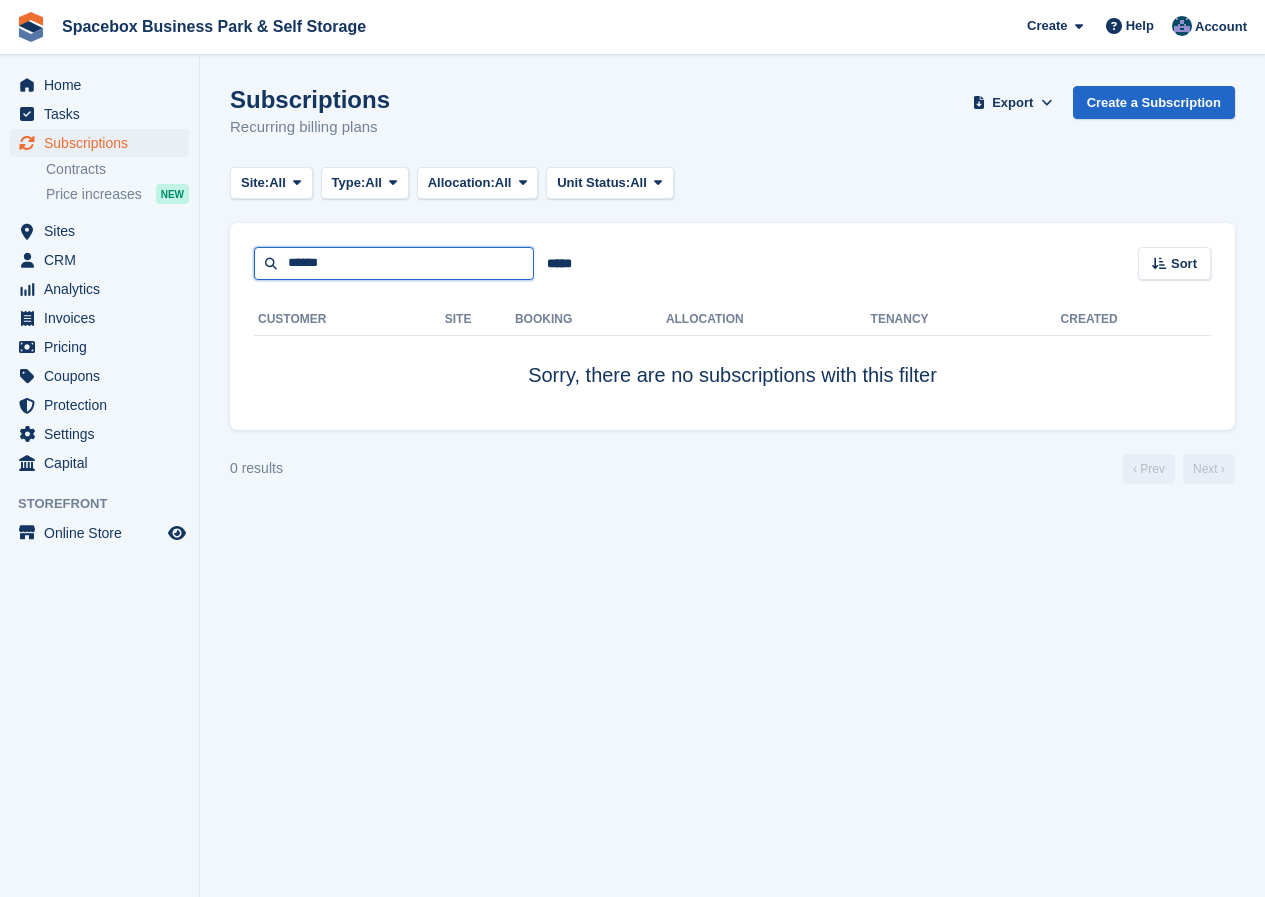 click on "******" at bounding box center (394, 263) 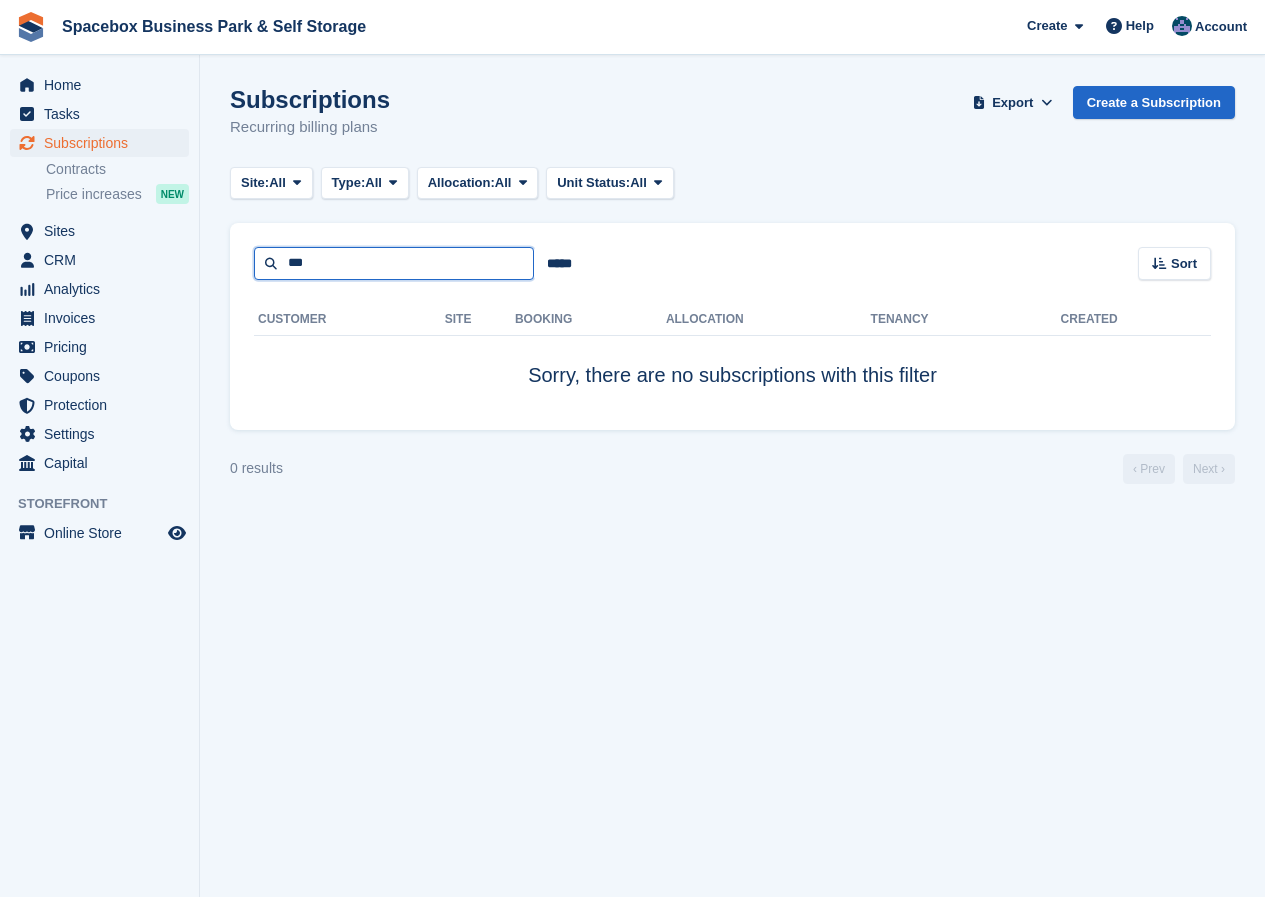 type on "***" 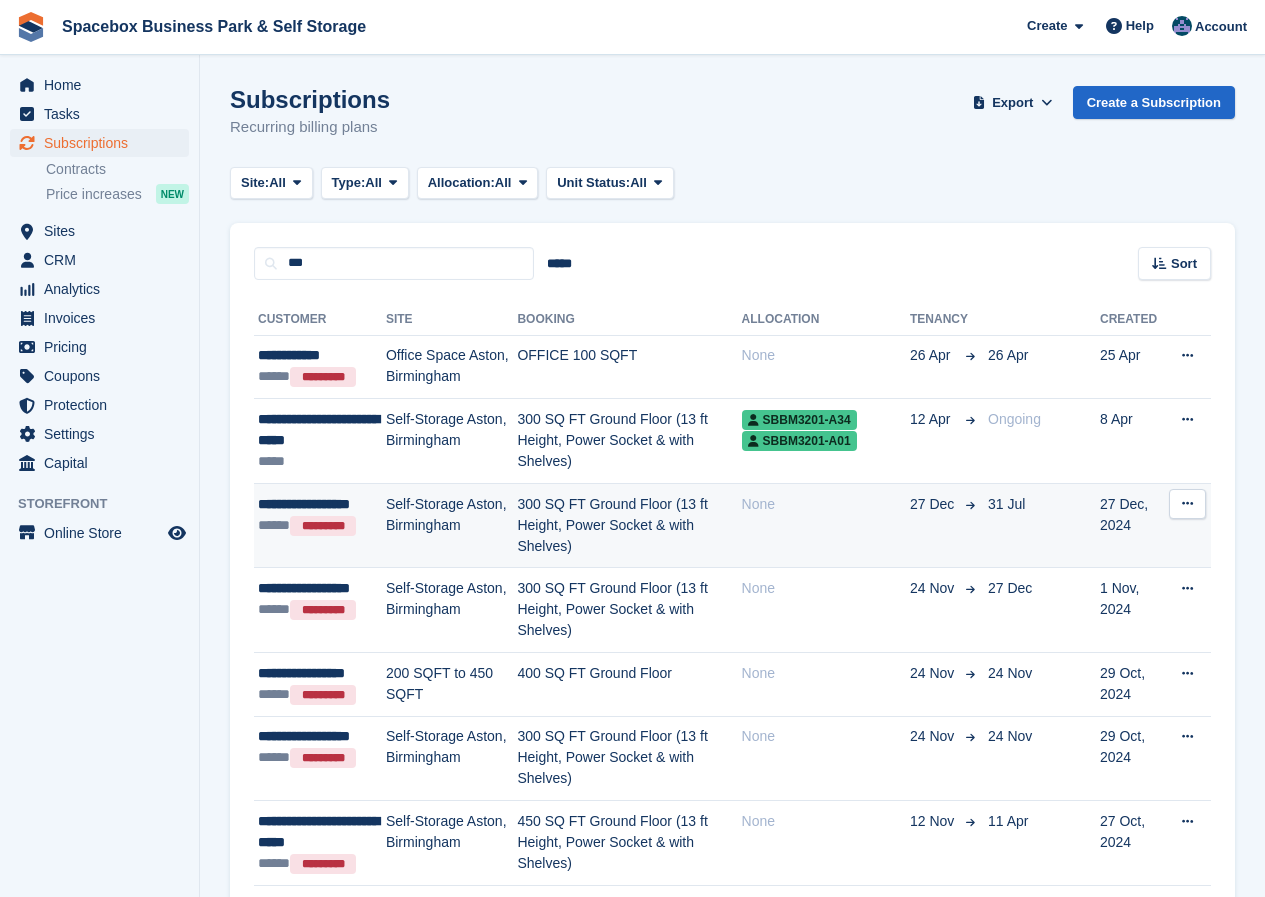 click on "**********" at bounding box center (322, 504) 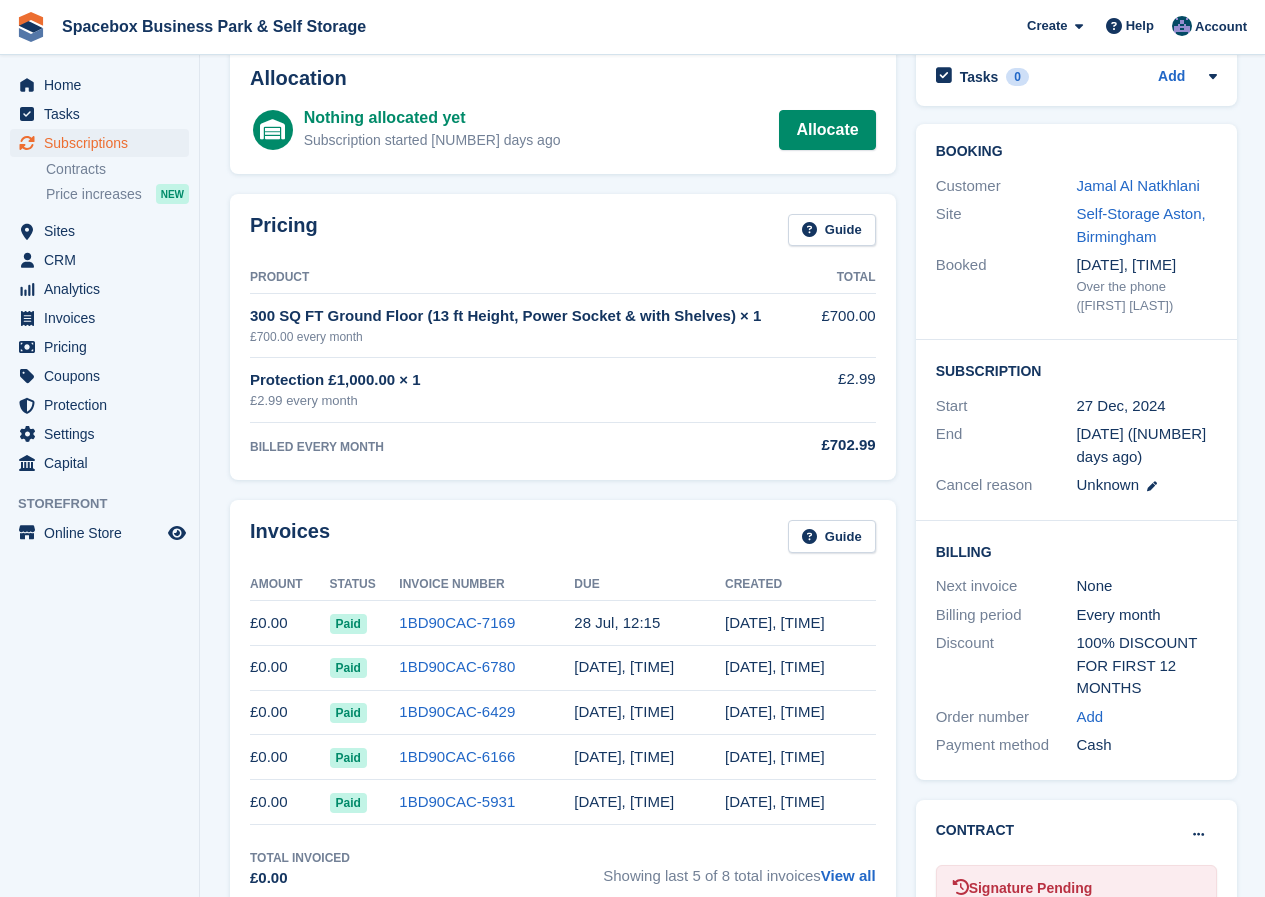 scroll, scrollTop: 0, scrollLeft: 0, axis: both 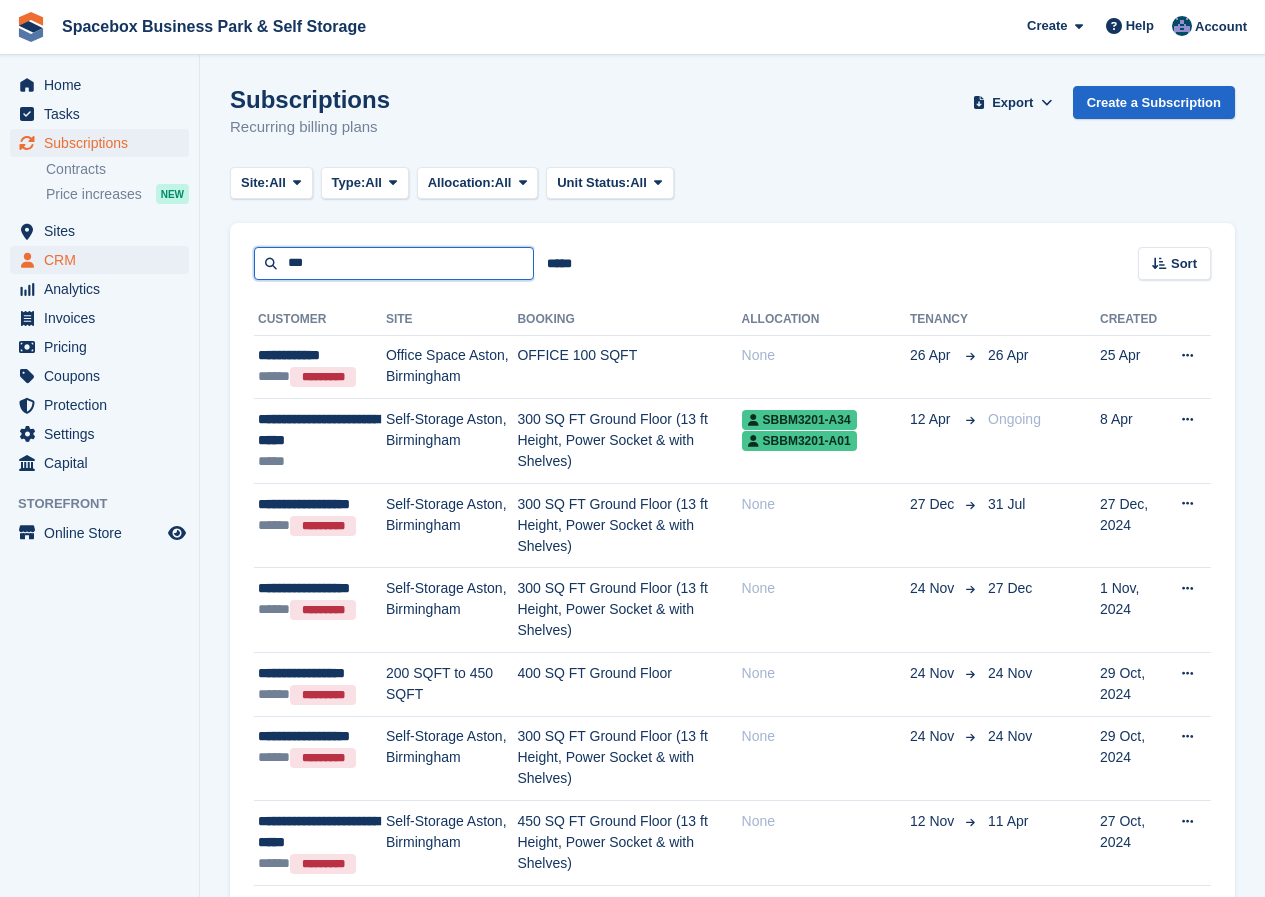 drag, startPoint x: 330, startPoint y: 267, endPoint x: 168, endPoint y: 250, distance: 162.88953 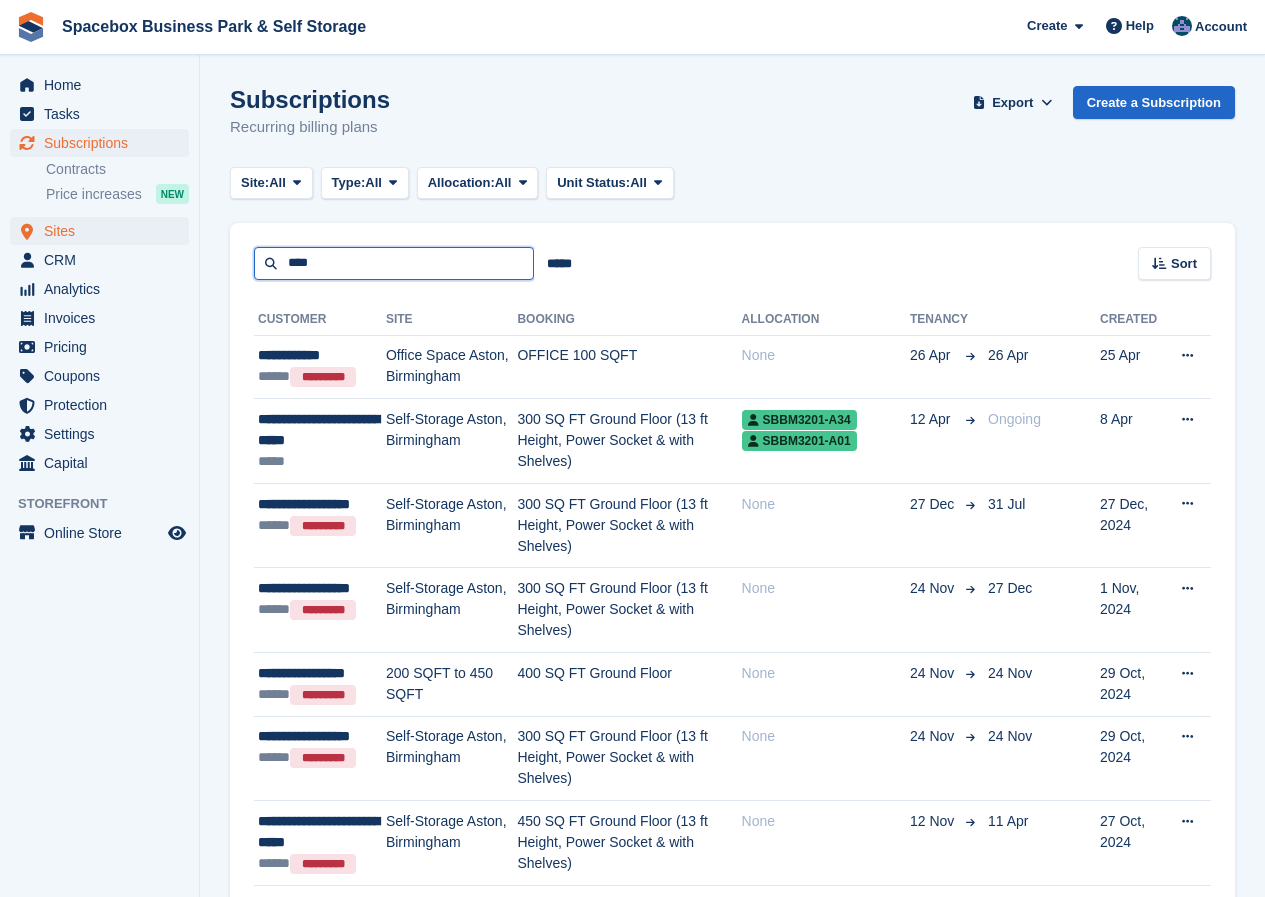 type on "****" 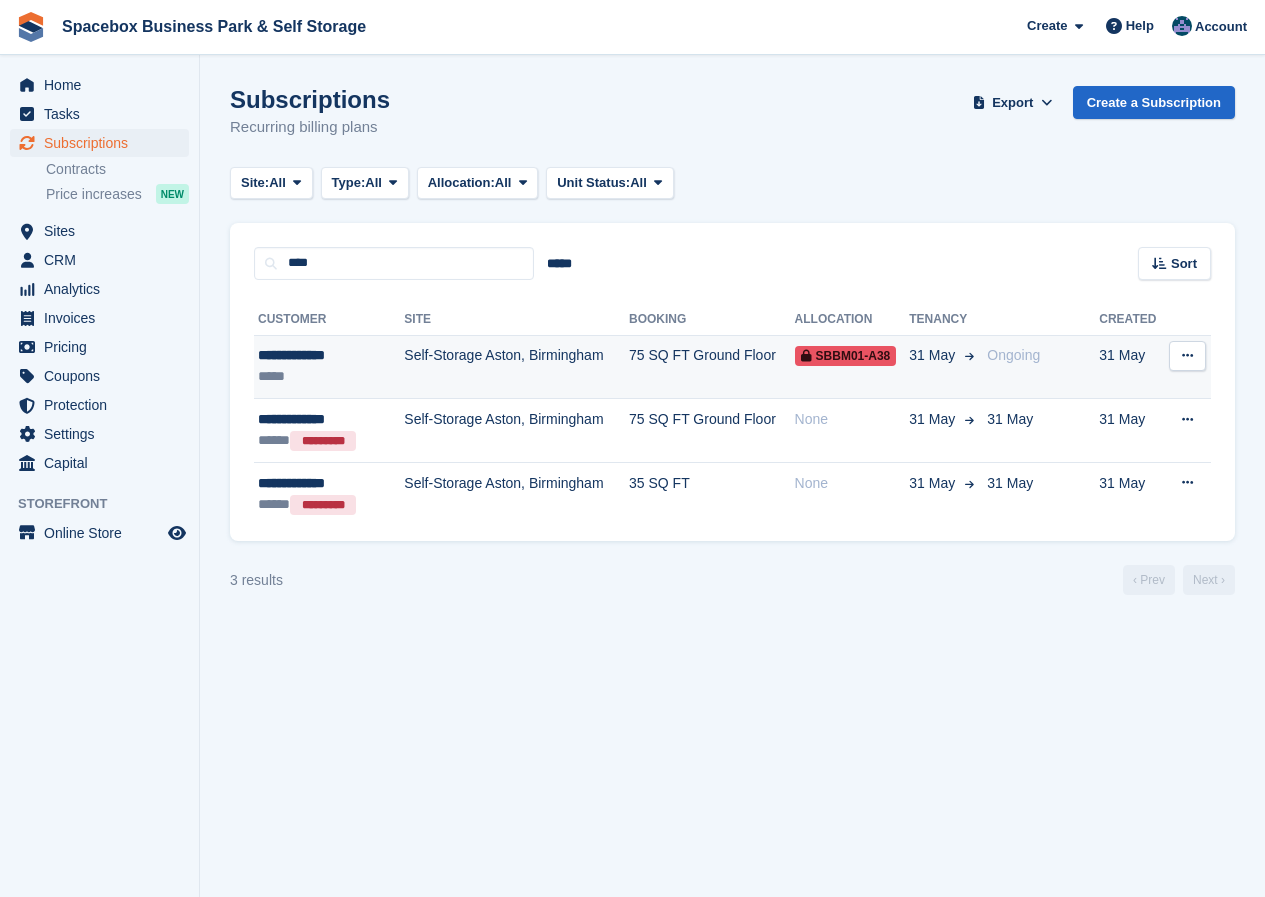 click on "Self-Storage Aston, Birmingham" at bounding box center (516, 367) 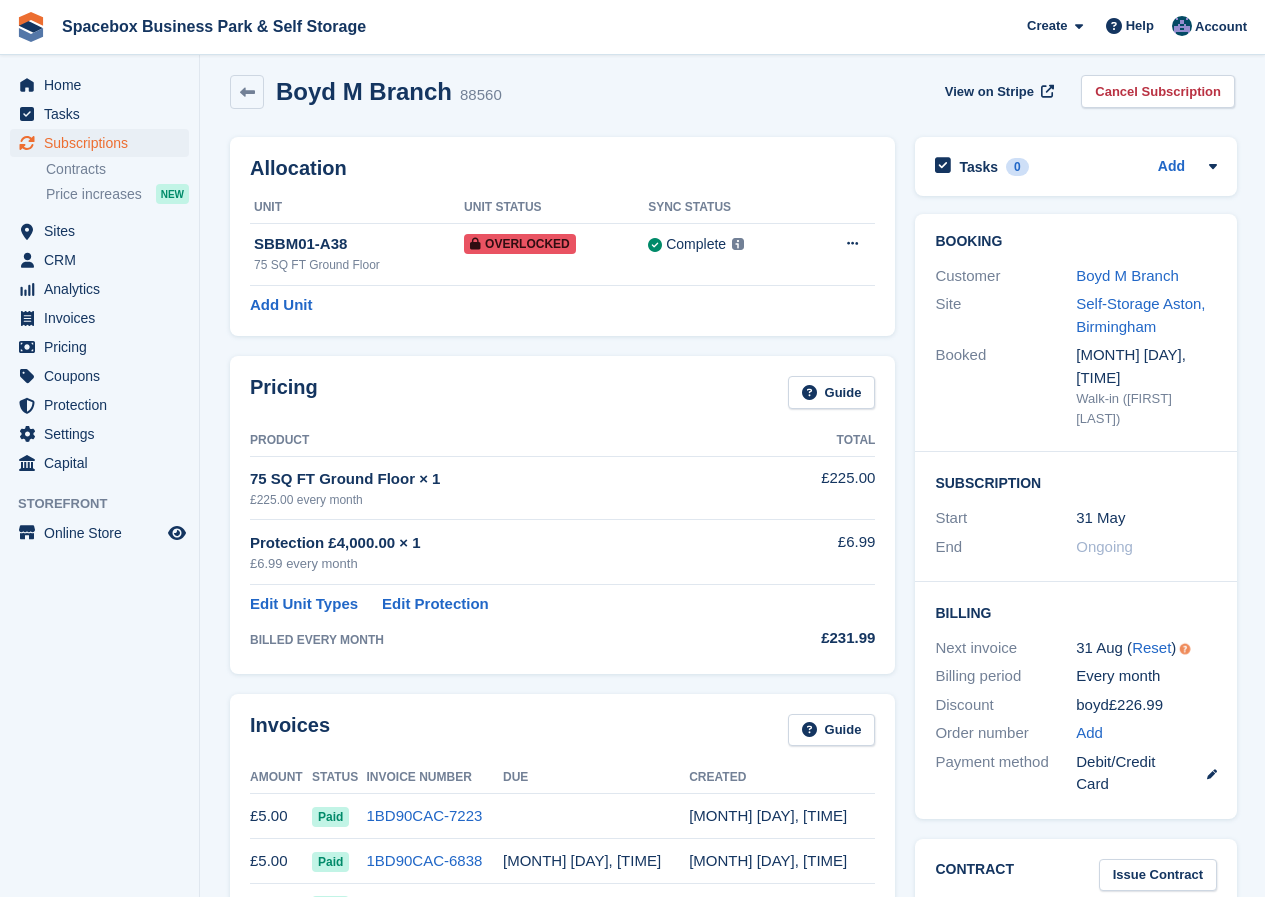scroll, scrollTop: 0, scrollLeft: 0, axis: both 